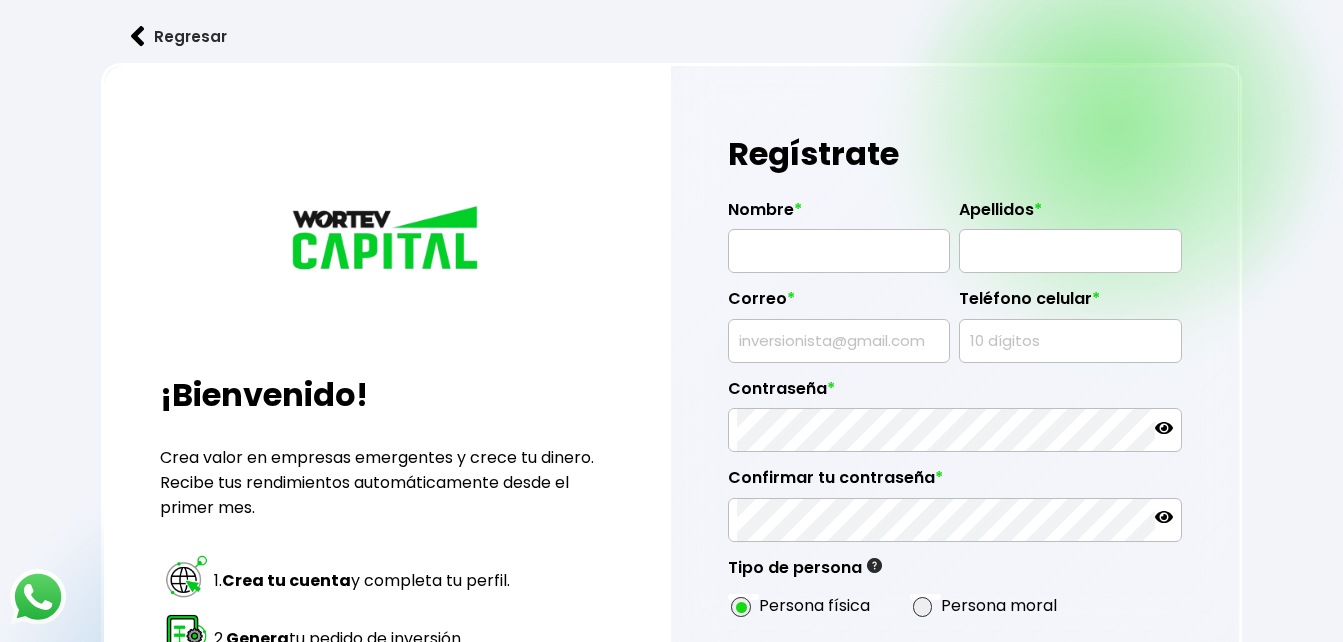 scroll, scrollTop: 0, scrollLeft: 0, axis: both 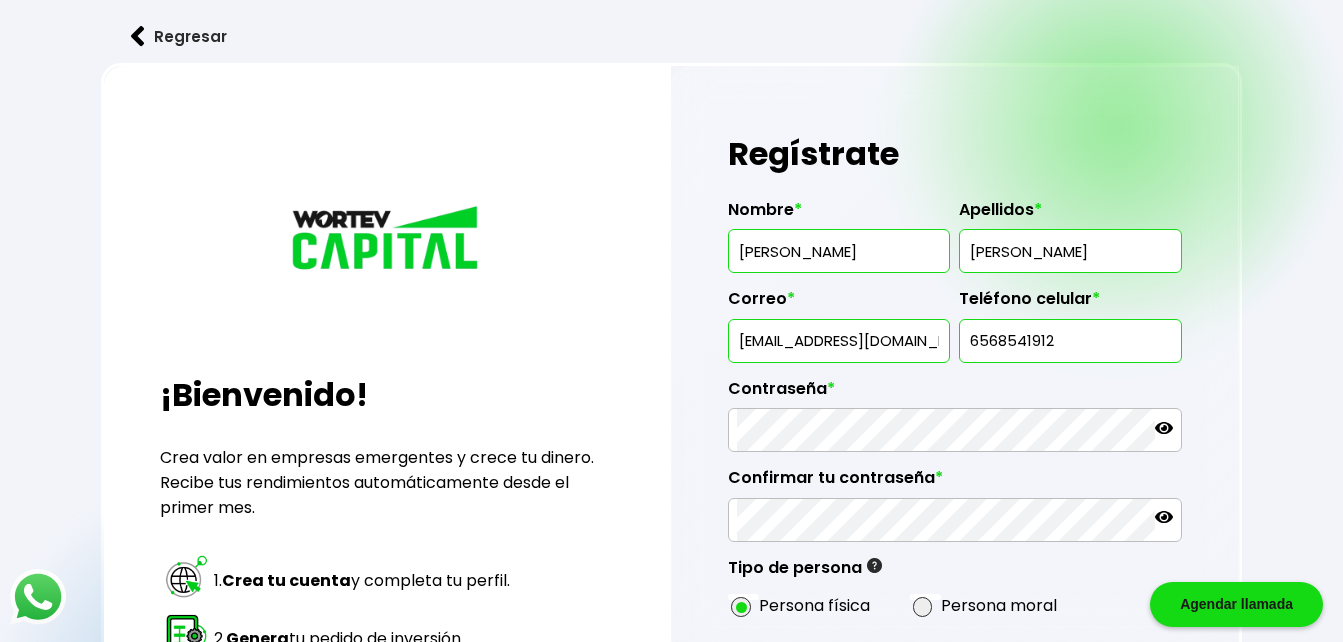 type on "6568541912" 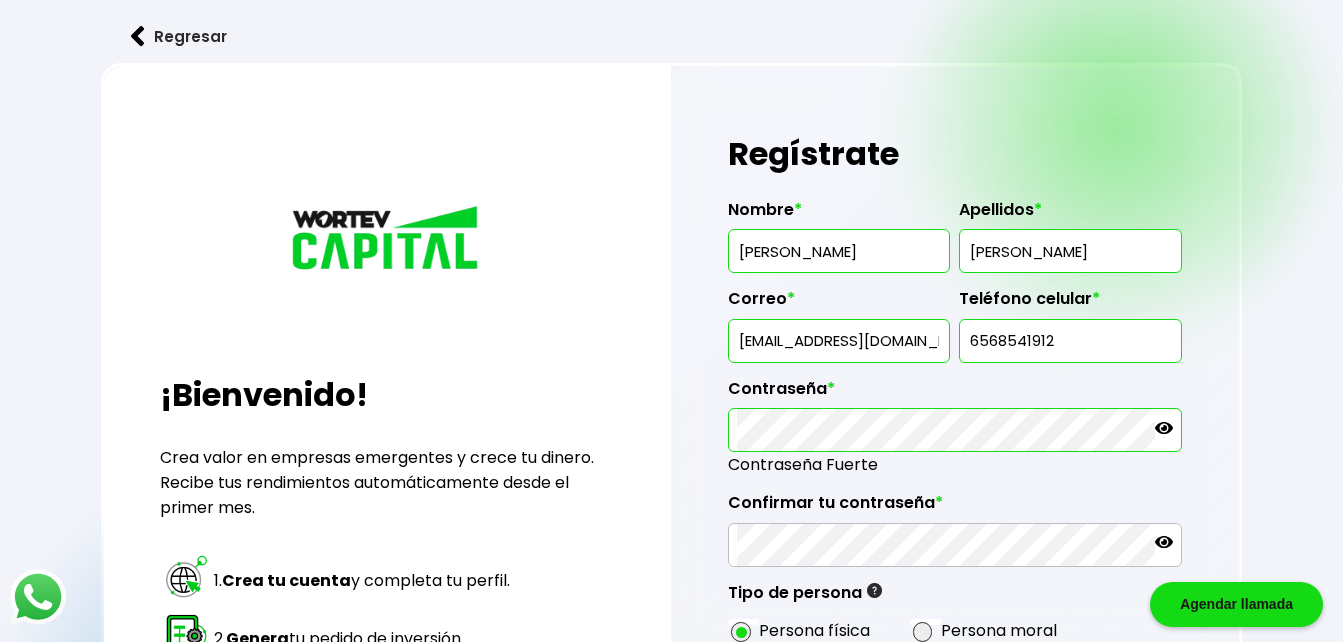 click 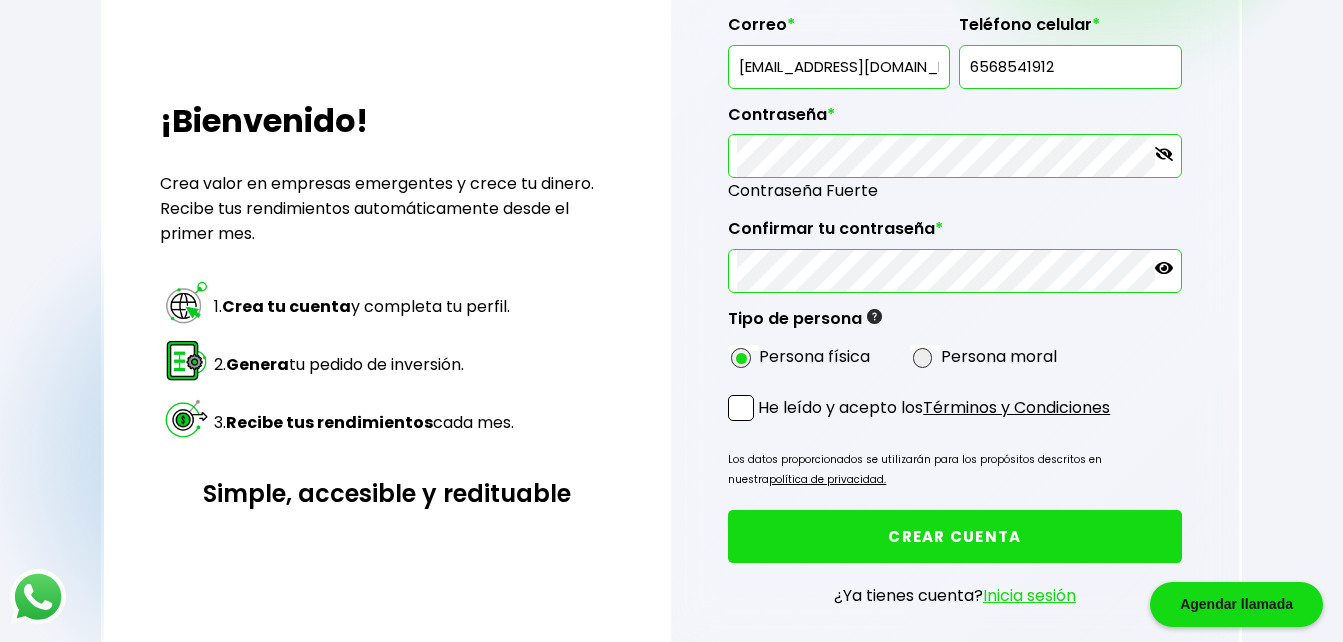 scroll, scrollTop: 320, scrollLeft: 0, axis: vertical 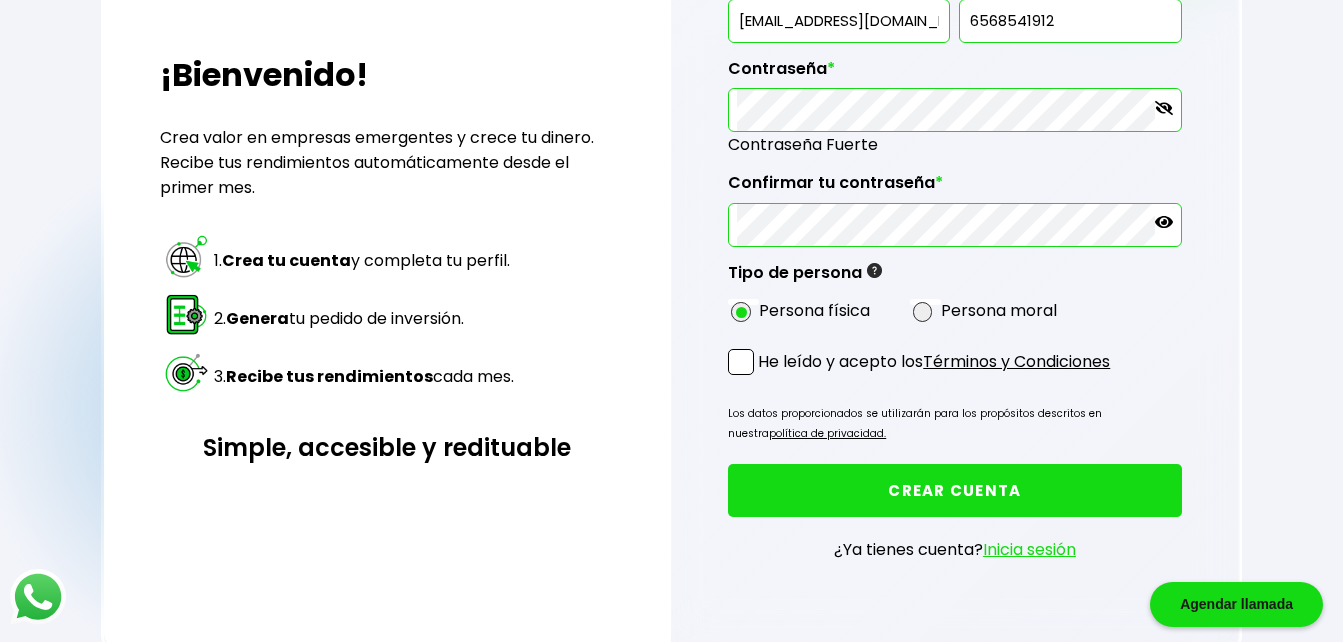 click at bounding box center (741, 362) 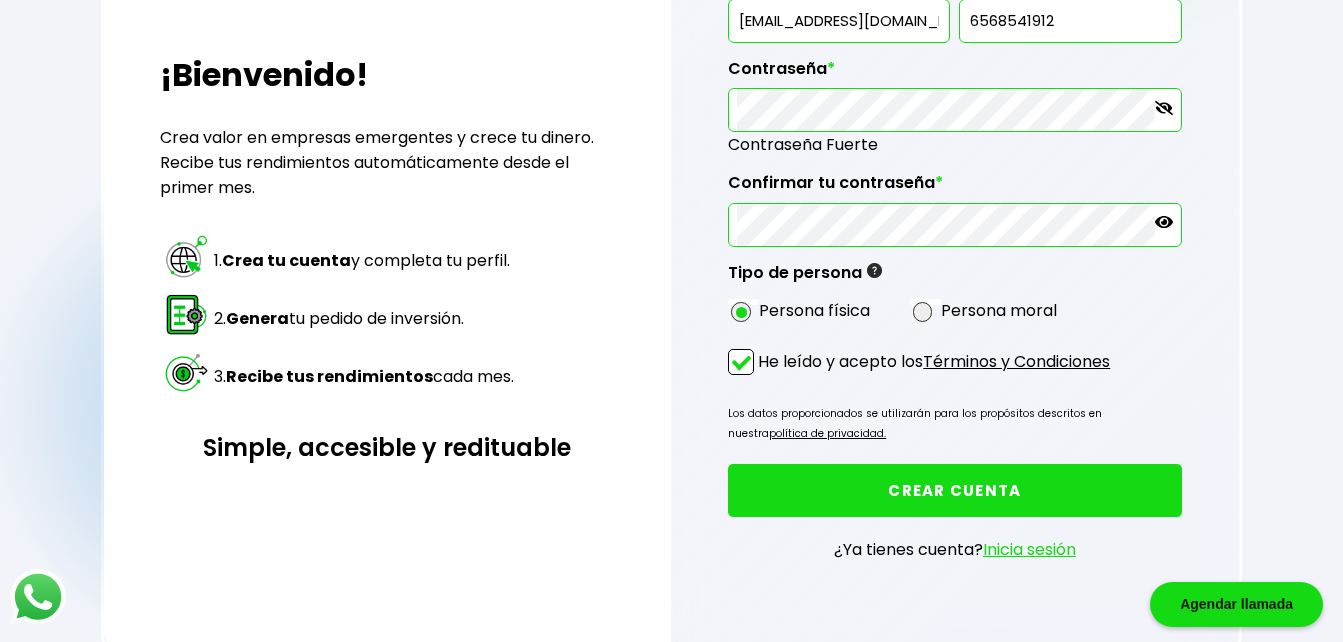click on "CREAR CUENTA" at bounding box center (954, 490) 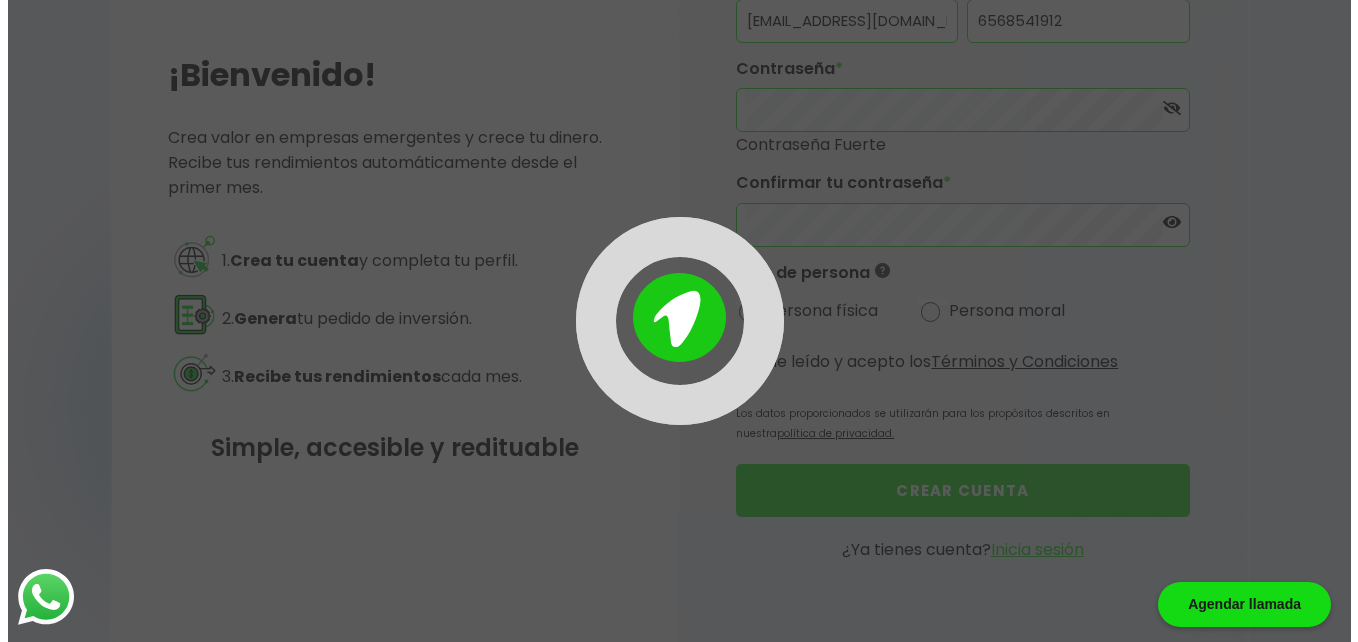 scroll, scrollTop: 0, scrollLeft: 0, axis: both 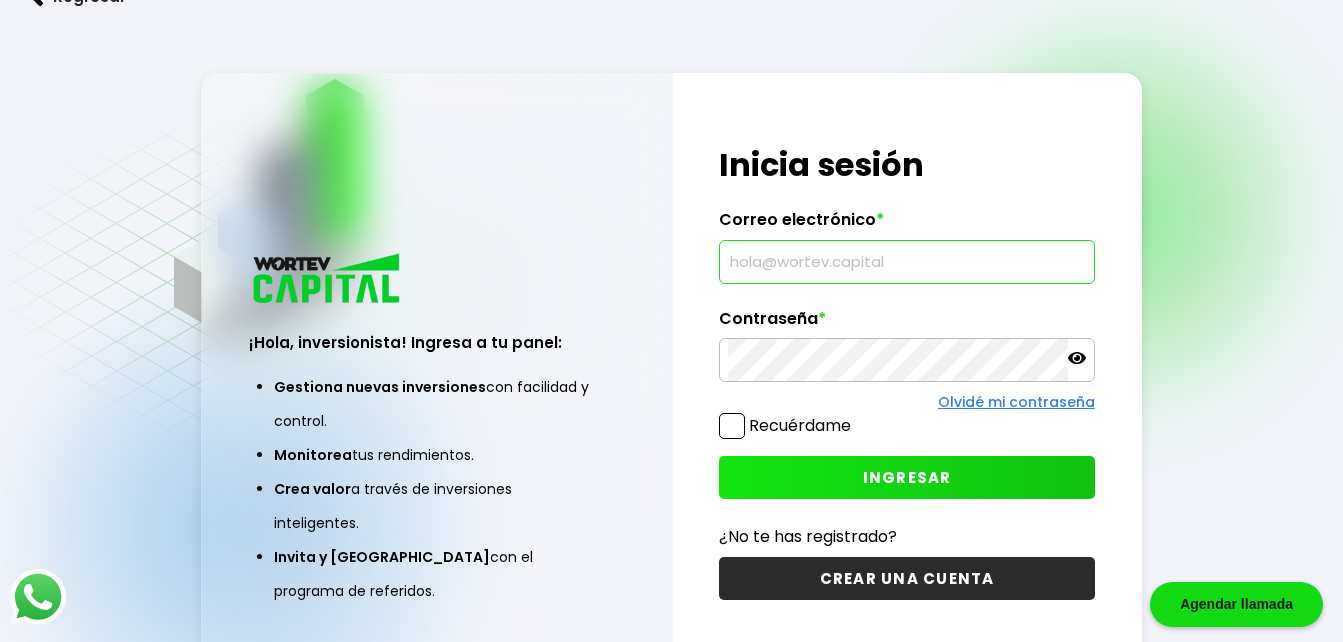 click at bounding box center [906, 262] 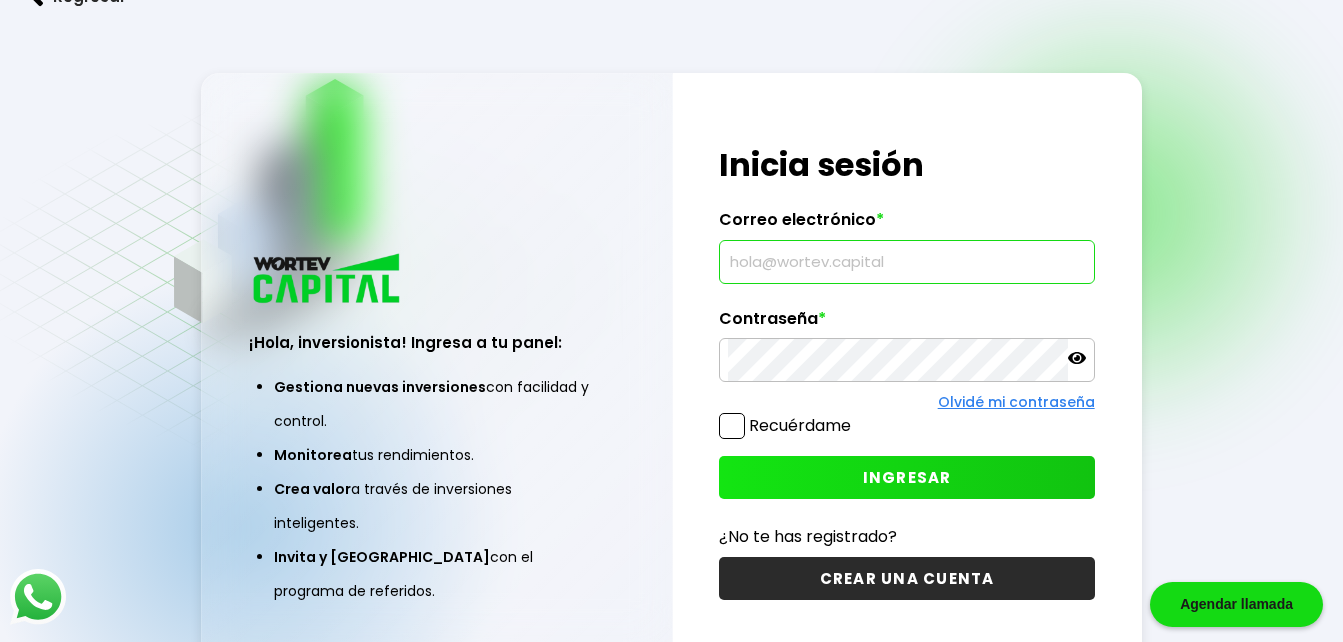 type on "[EMAIL_ADDRESS][DOMAIN_NAME]" 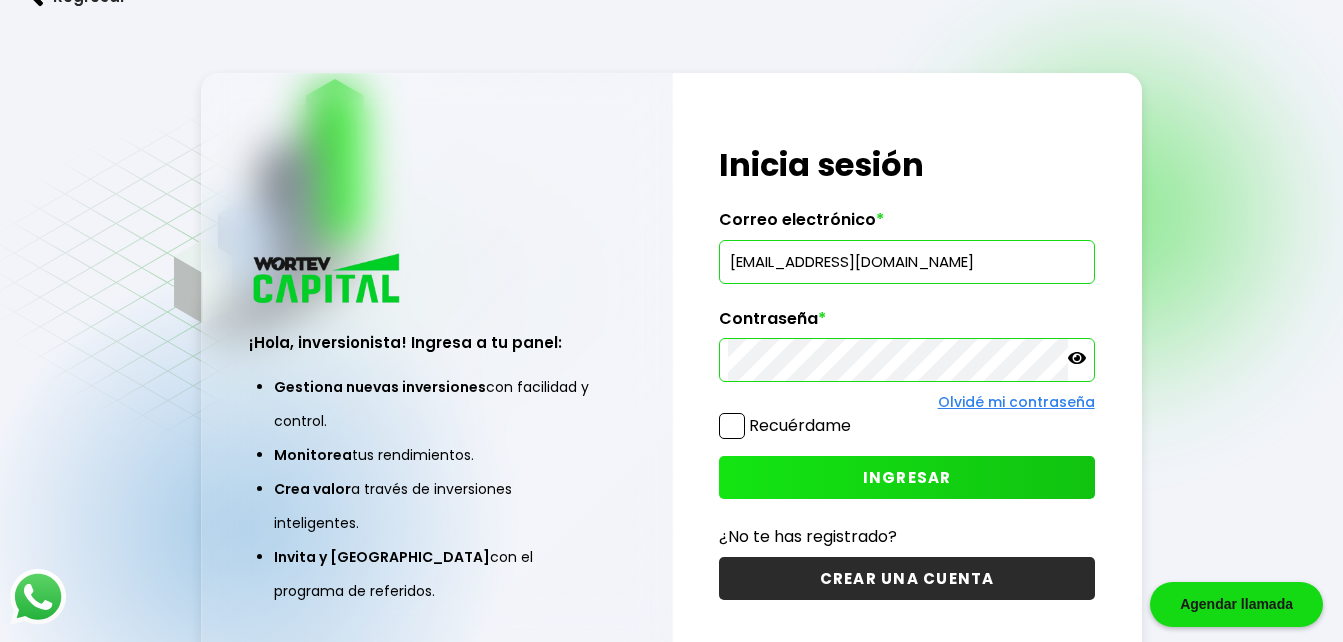 click 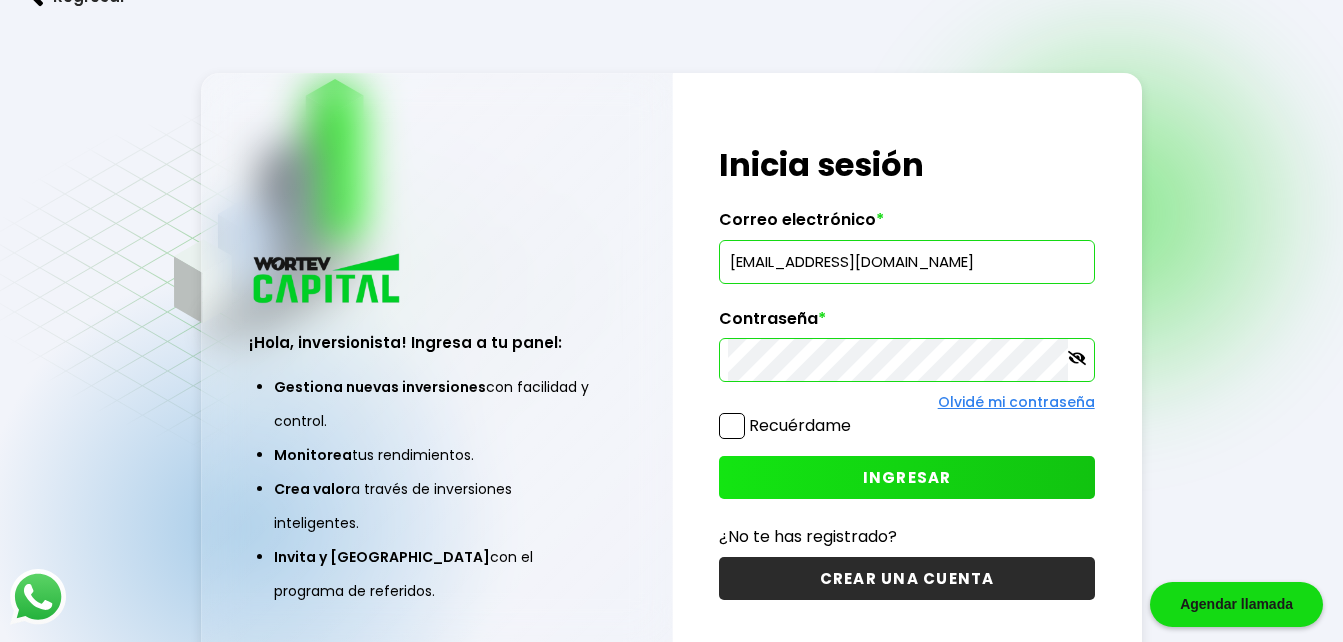 click on "INGRESAR" at bounding box center [906, 477] 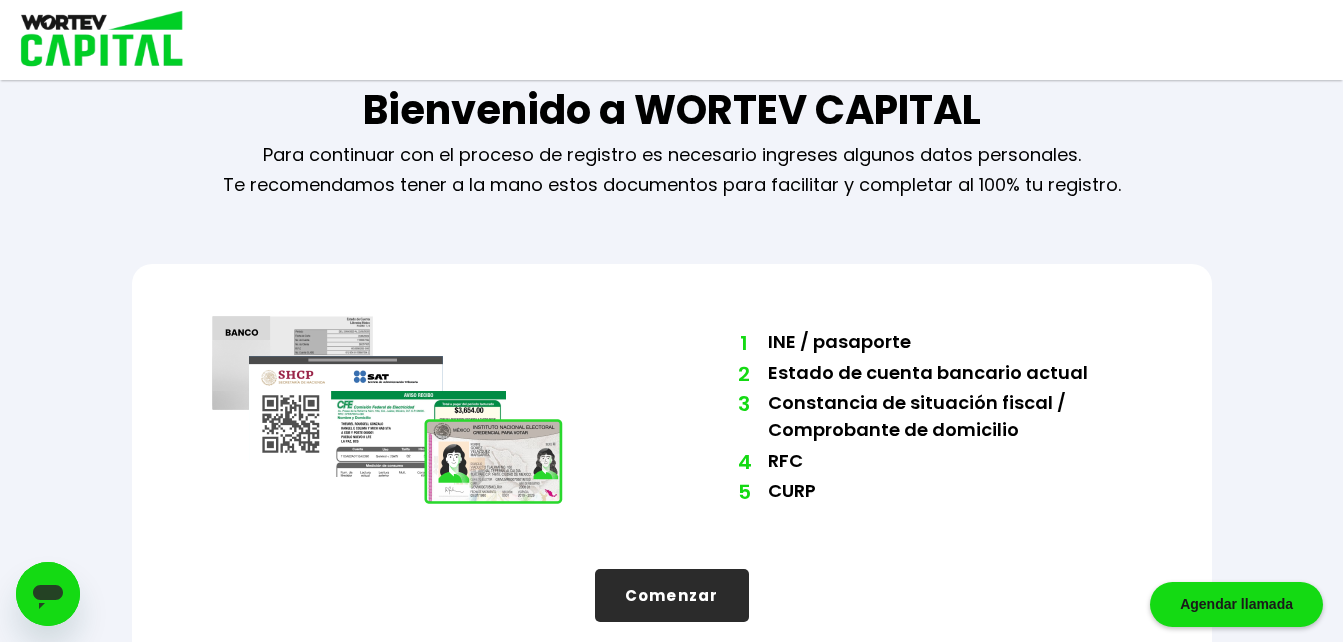 scroll, scrollTop: 68, scrollLeft: 0, axis: vertical 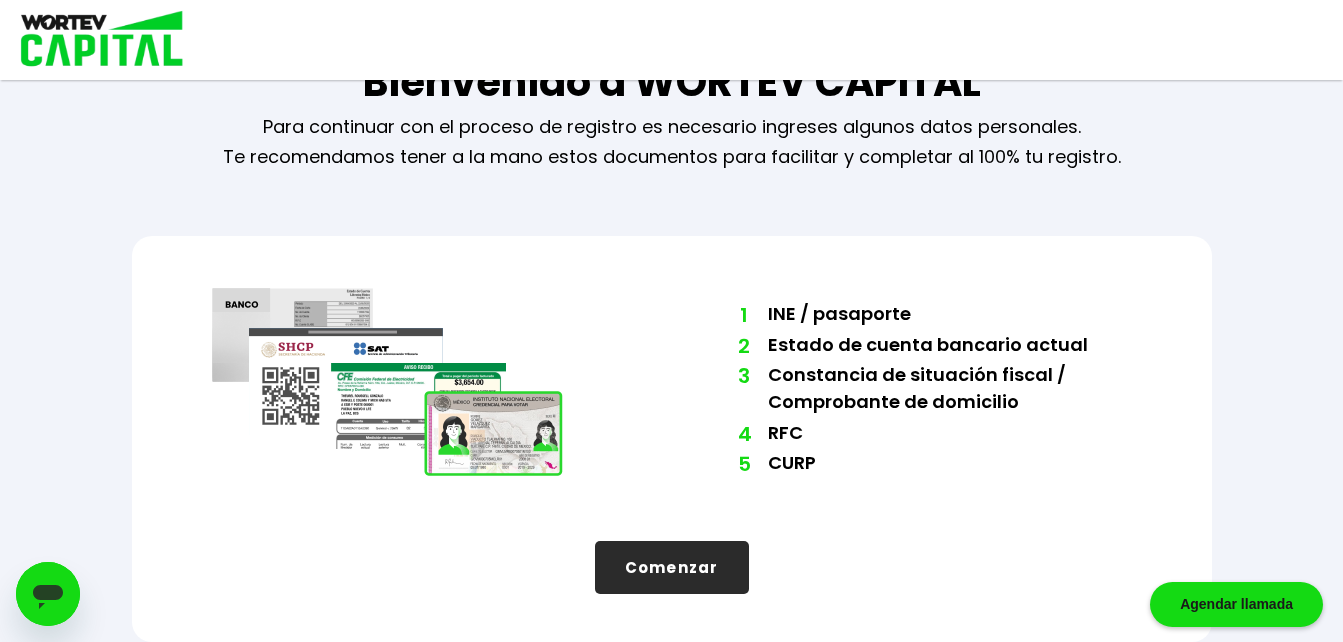 click on "Comenzar" at bounding box center [672, 567] 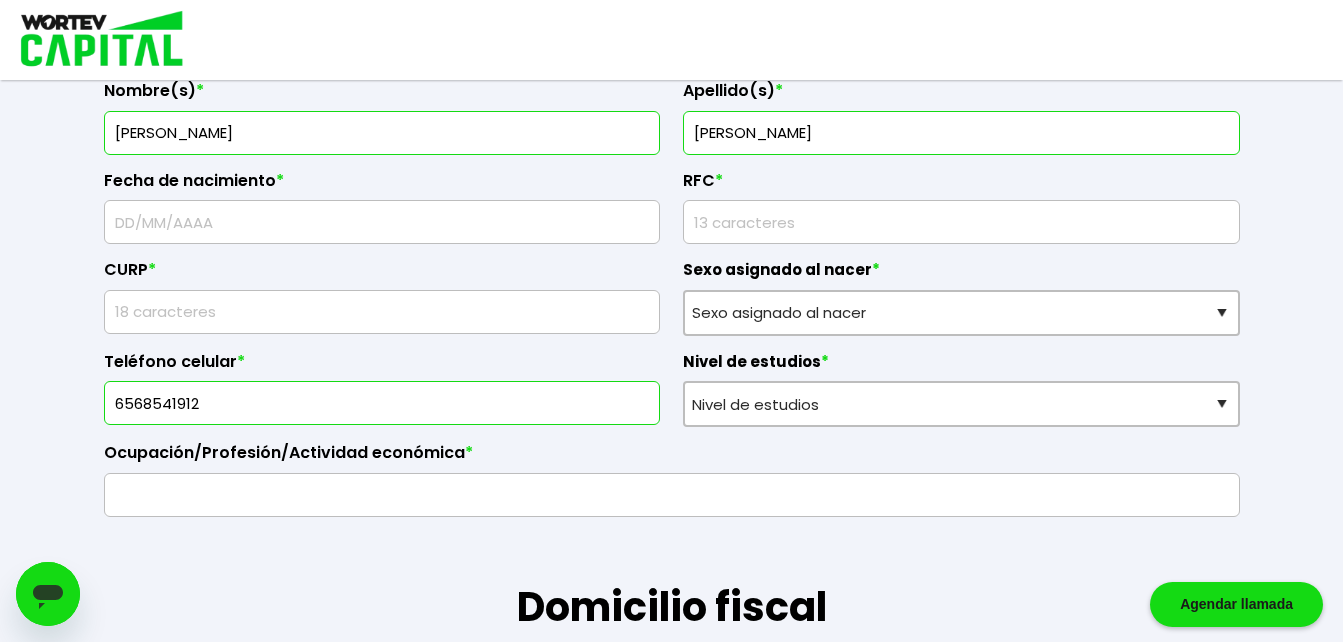 scroll, scrollTop: 388, scrollLeft: 0, axis: vertical 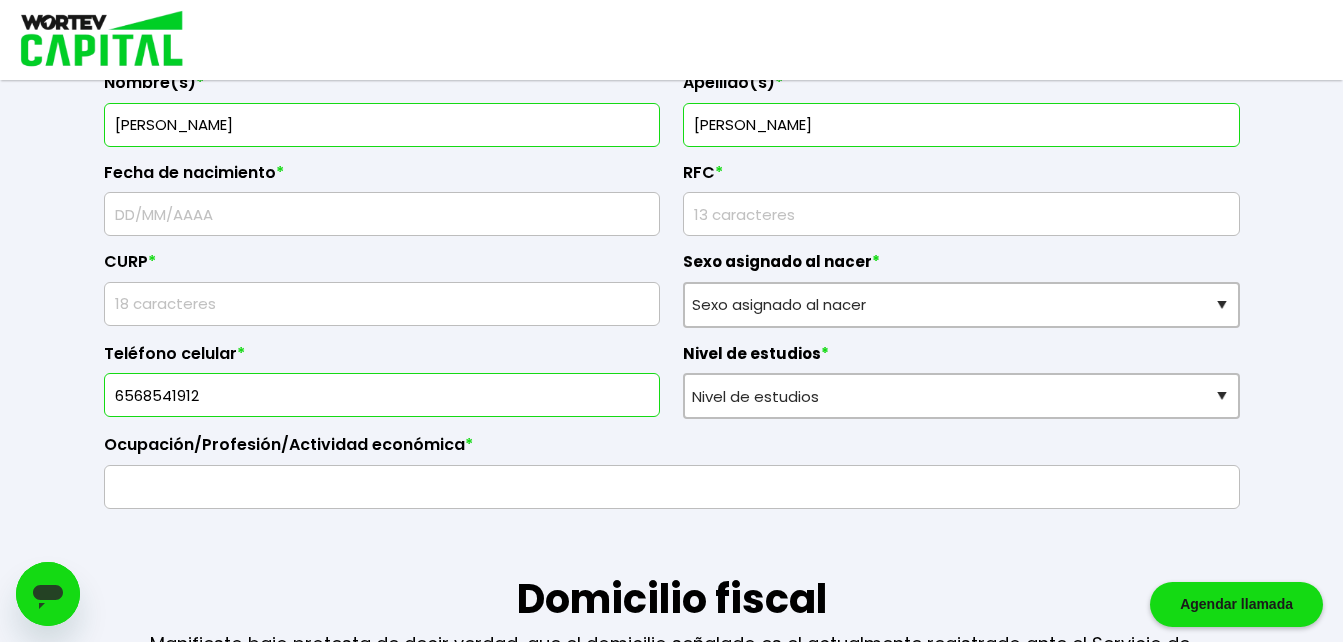 click at bounding box center [382, 214] 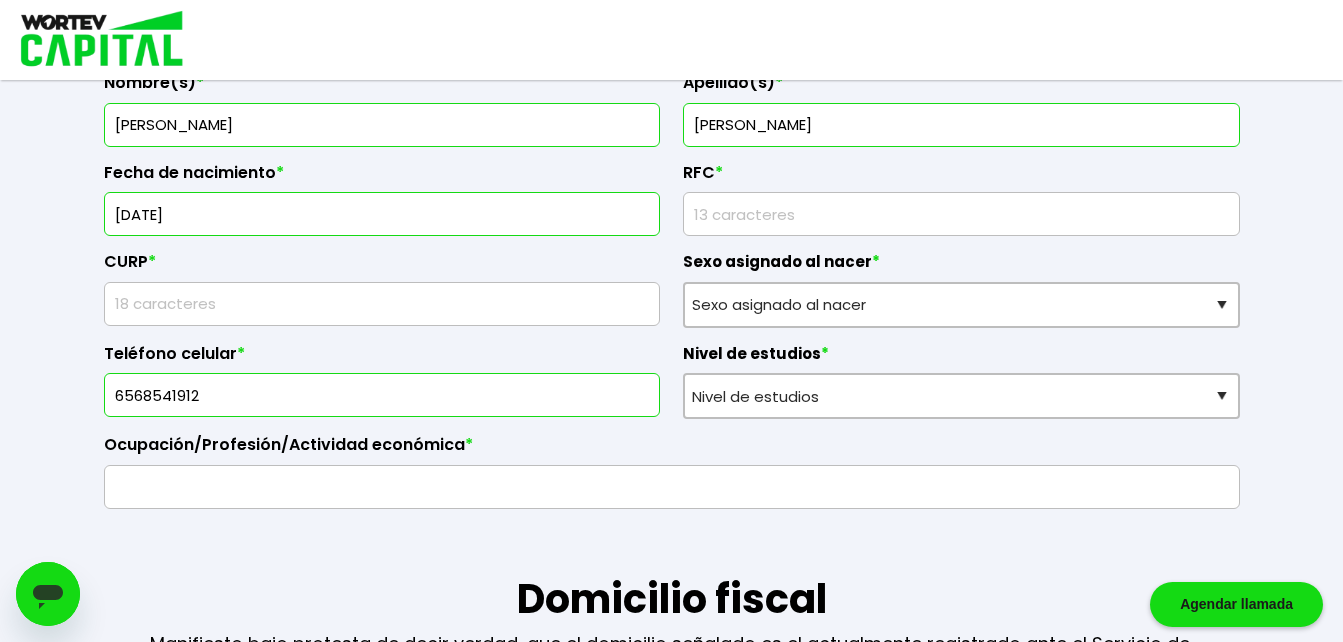 type on "[DATE]" 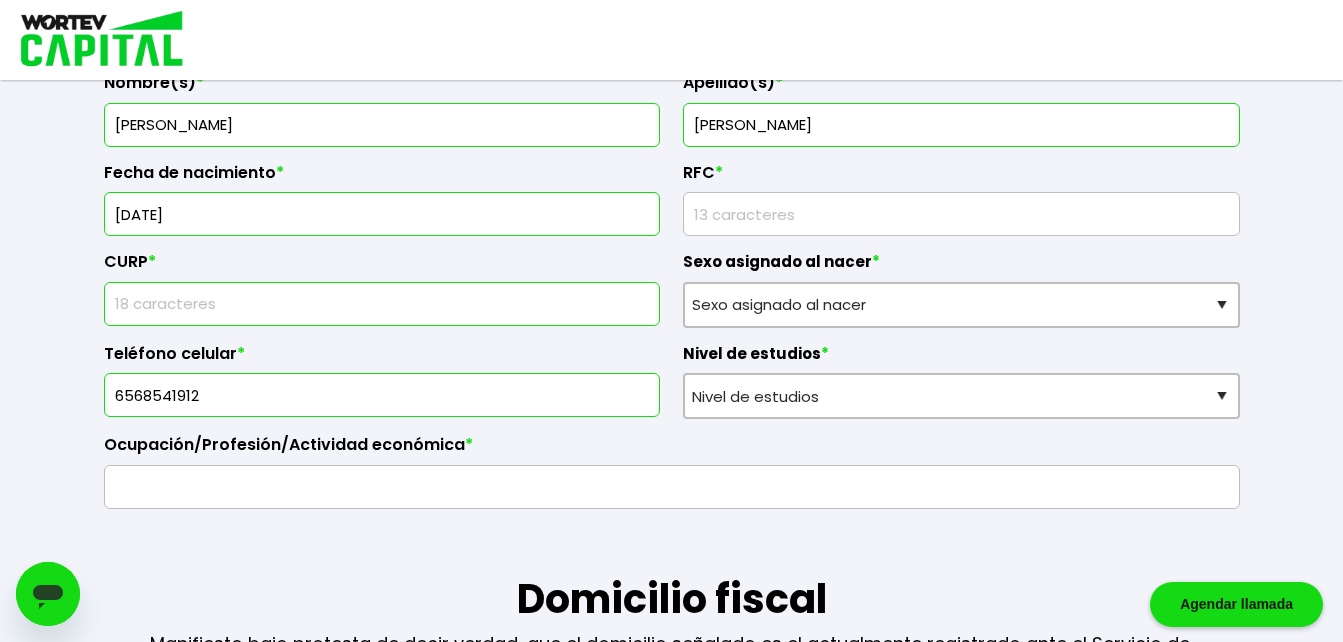 type on "BEVM780406MDGRRR11" 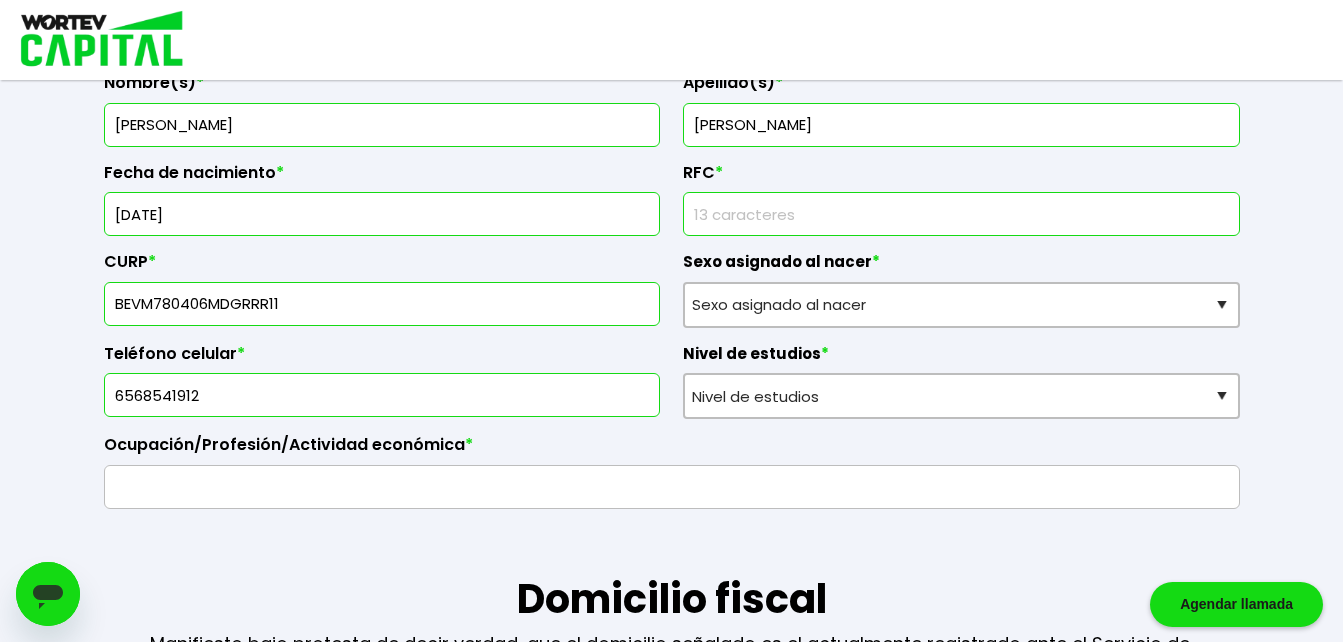 click at bounding box center (961, 214) 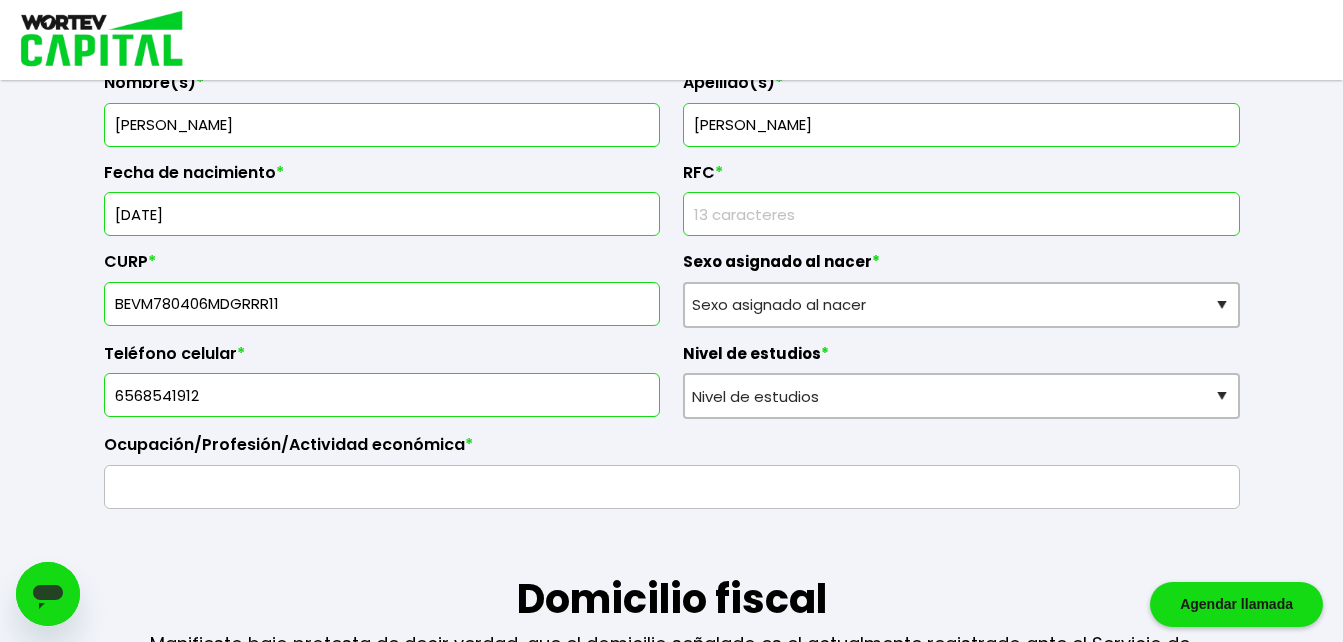type on "BEVM780406UL6" 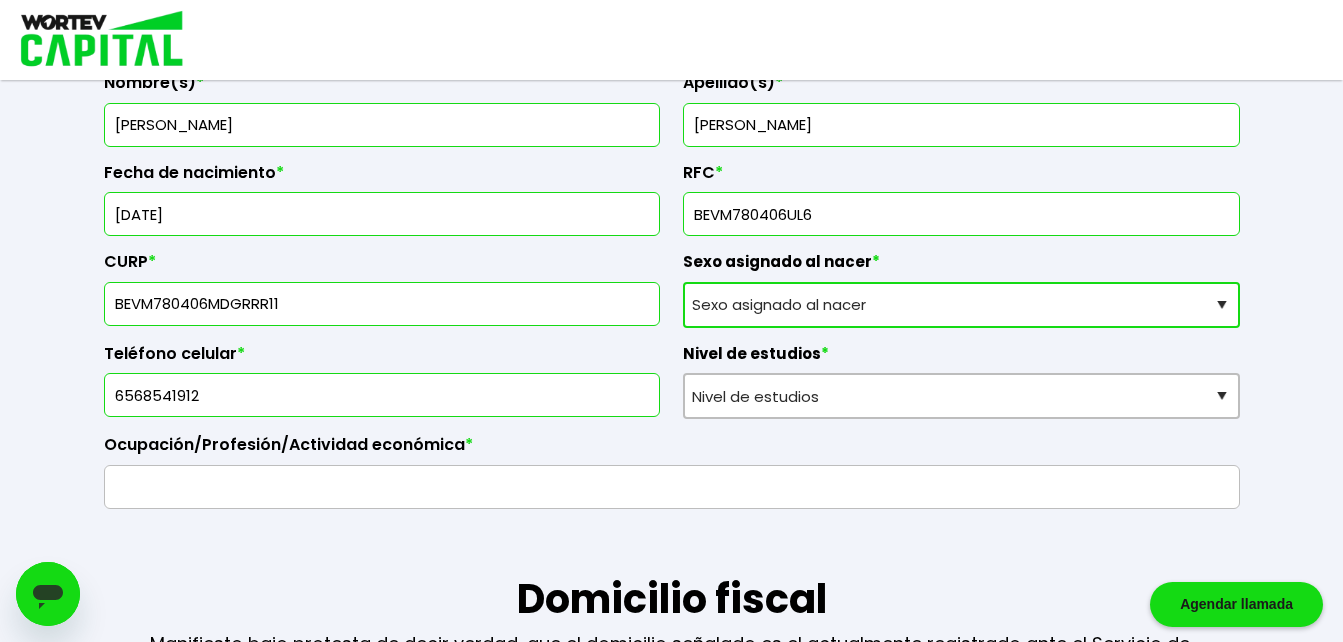 click on "Sexo asignado al nacer Hombre Mujer Prefiero no contestar" at bounding box center (961, 305) 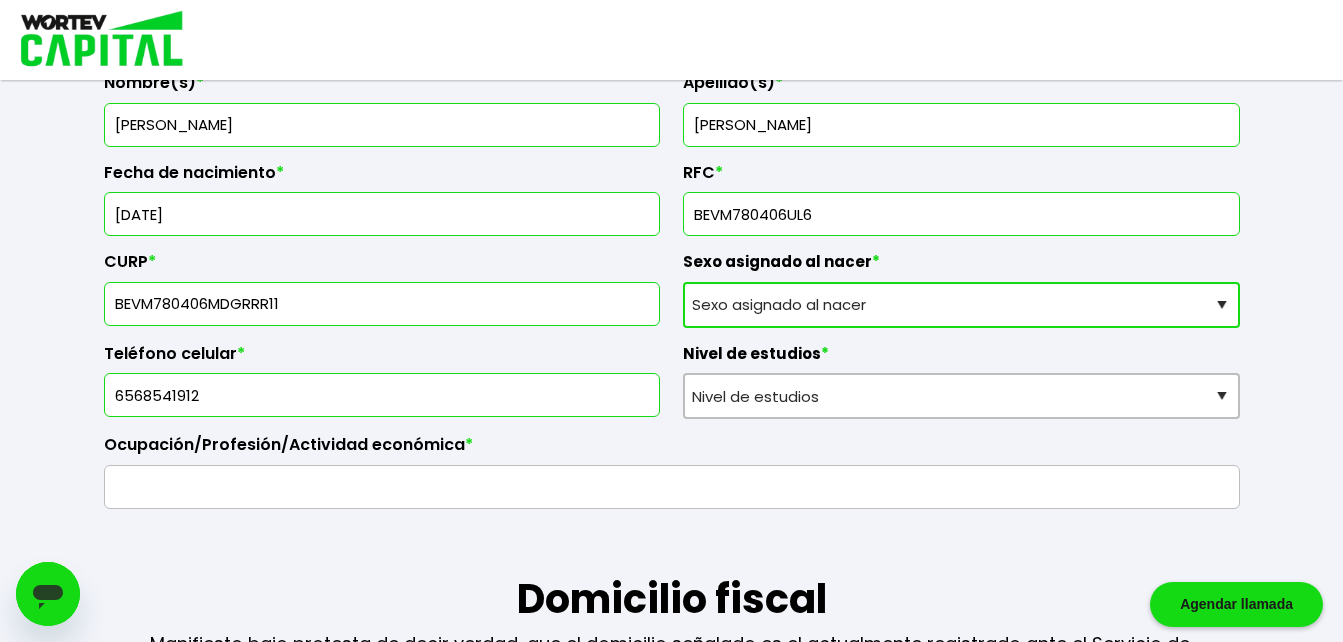 select on "Mujer" 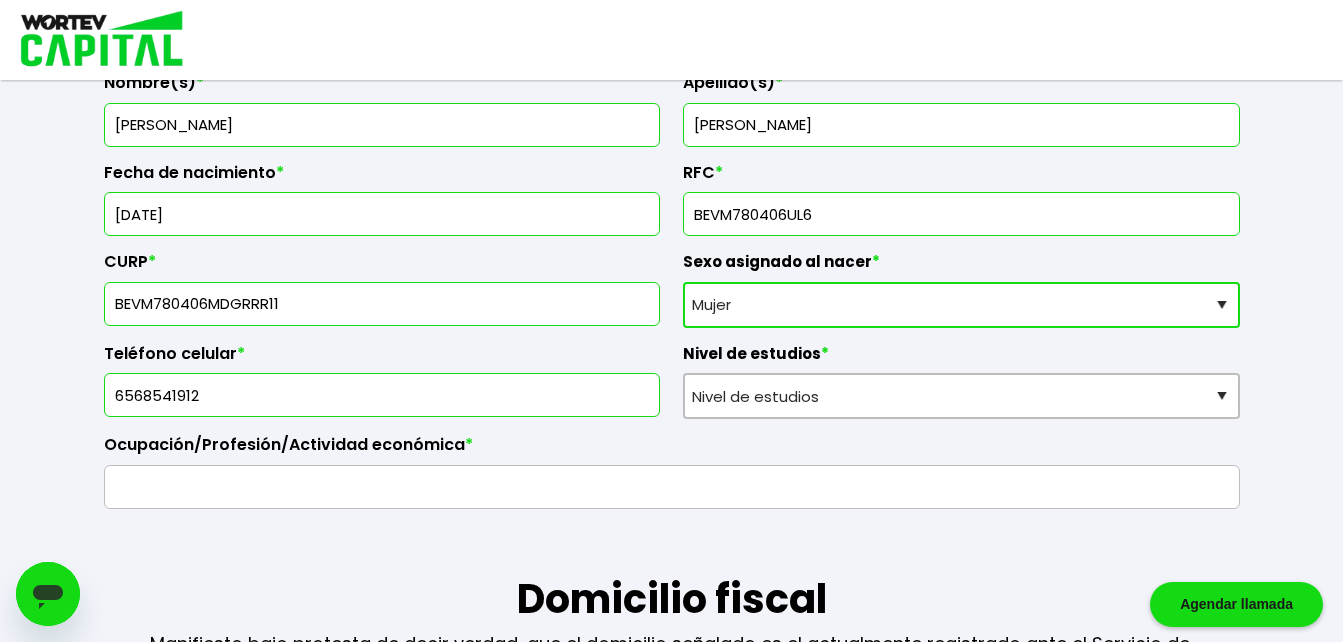 click on "Sexo asignado al nacer Hombre Mujer Prefiero no contestar" at bounding box center [961, 305] 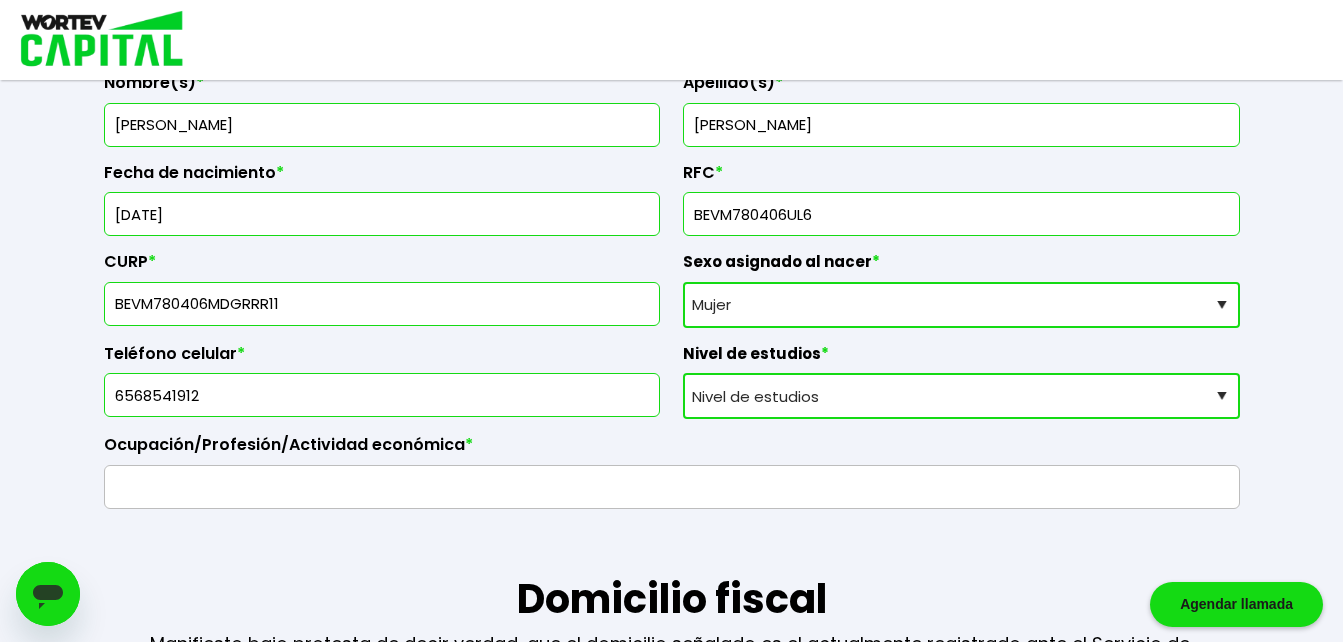click on "Nivel de estudios Primaria Secundaria Bachillerato Licenciatura Posgrado" at bounding box center [961, 396] 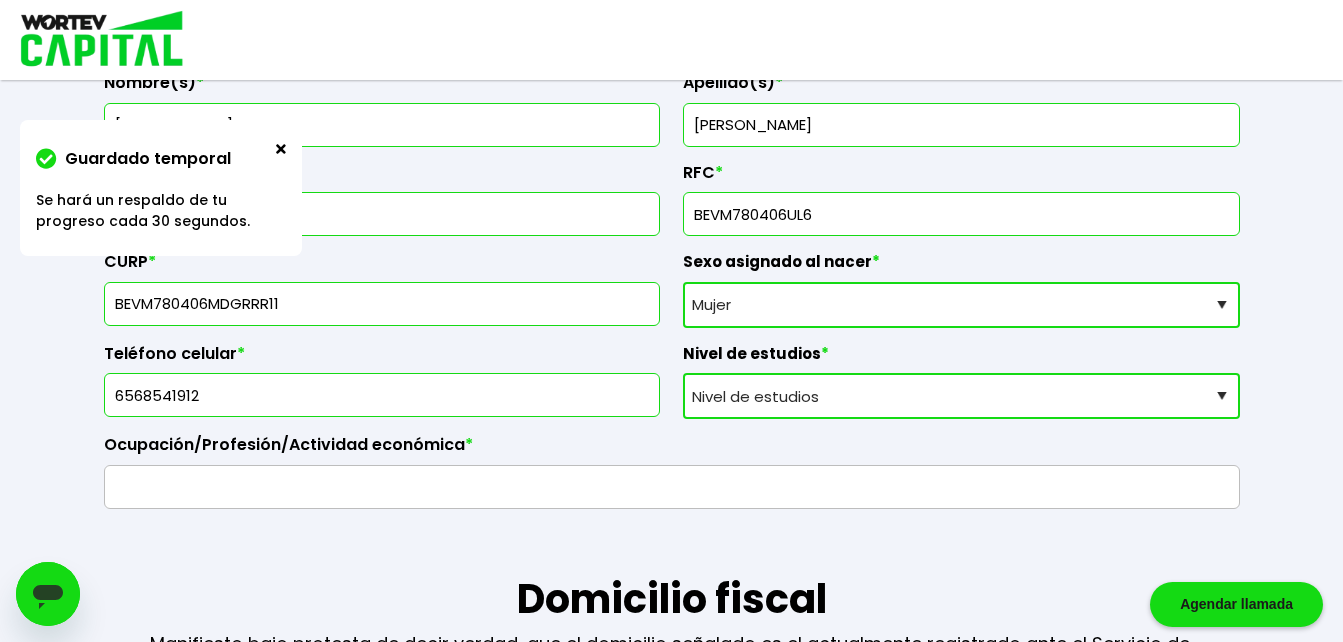 select on "Licenciatura" 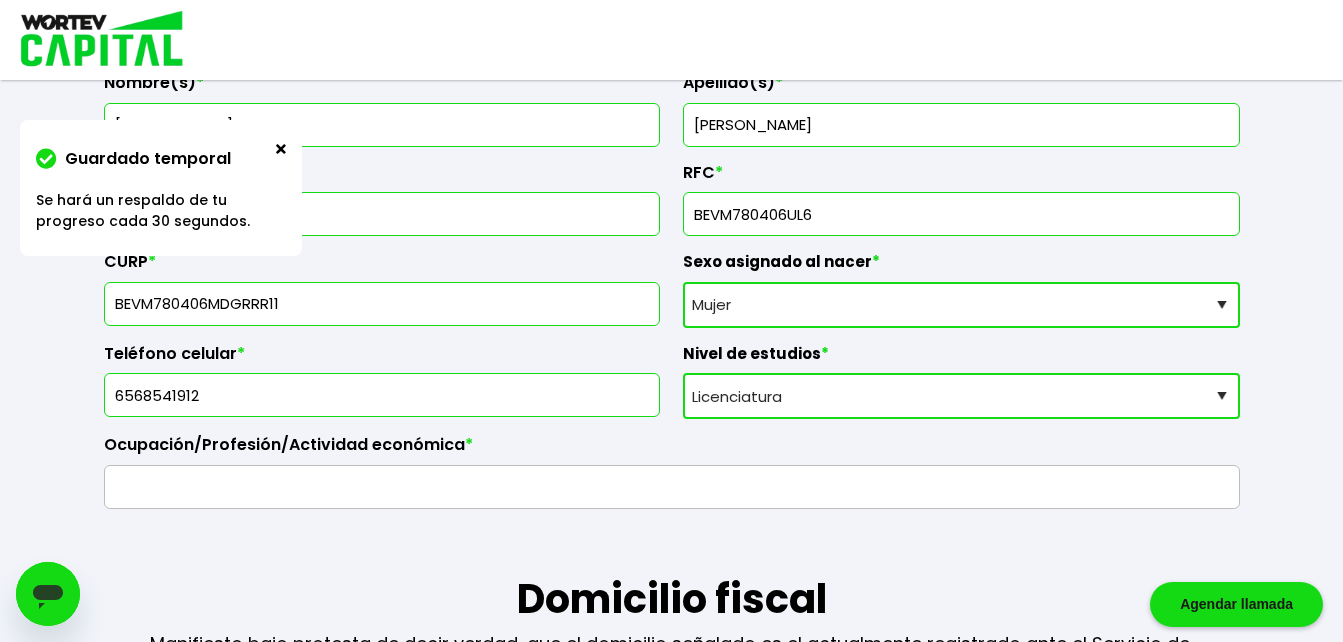 click on "Nivel de estudios Primaria Secundaria Bachillerato Licenciatura Posgrado" at bounding box center [961, 396] 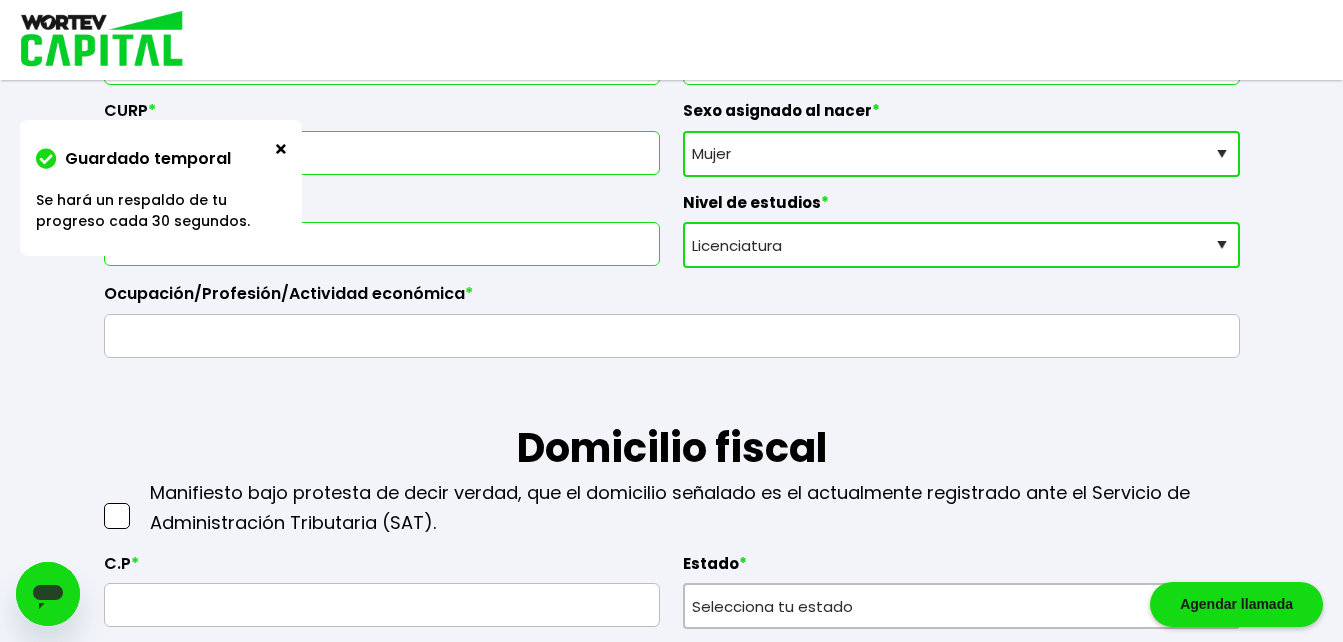 scroll, scrollTop: 548, scrollLeft: 0, axis: vertical 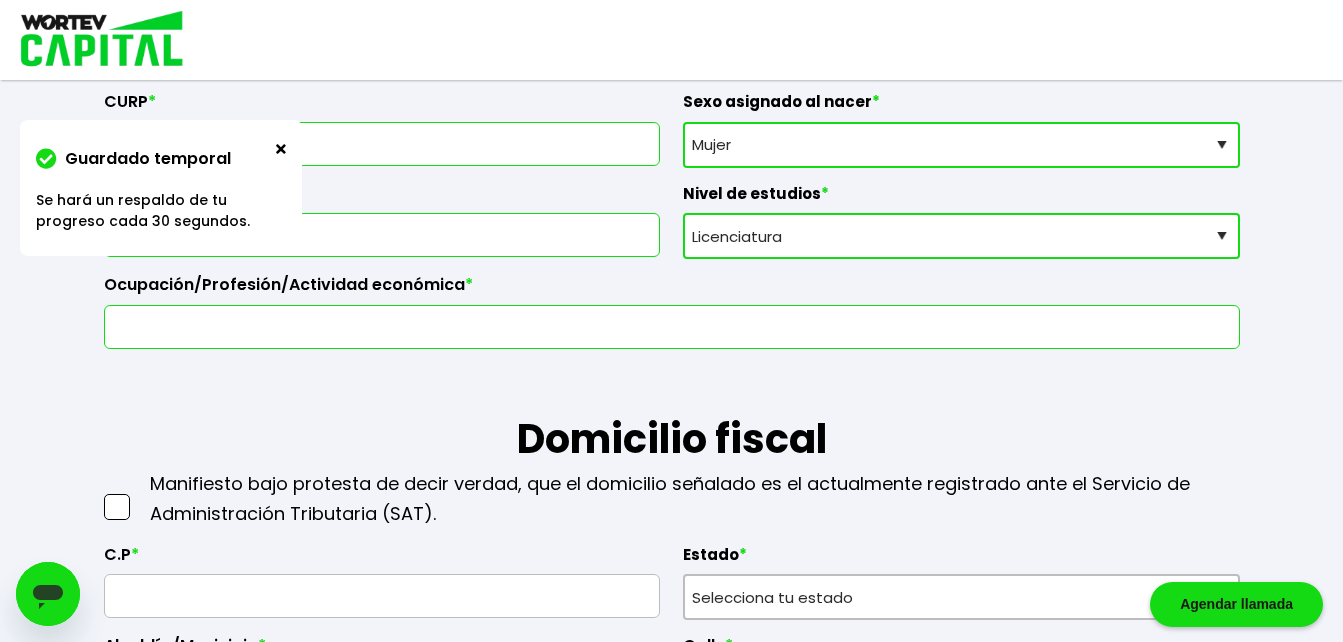 click at bounding box center (672, 327) 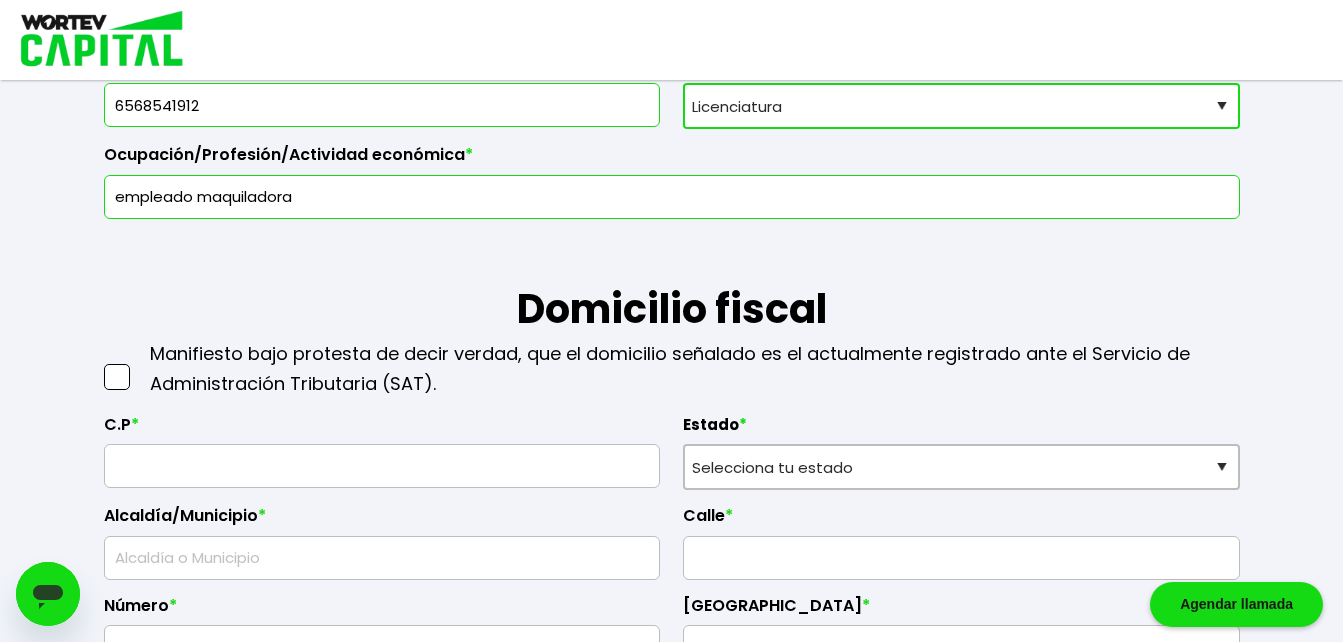 scroll, scrollTop: 708, scrollLeft: 0, axis: vertical 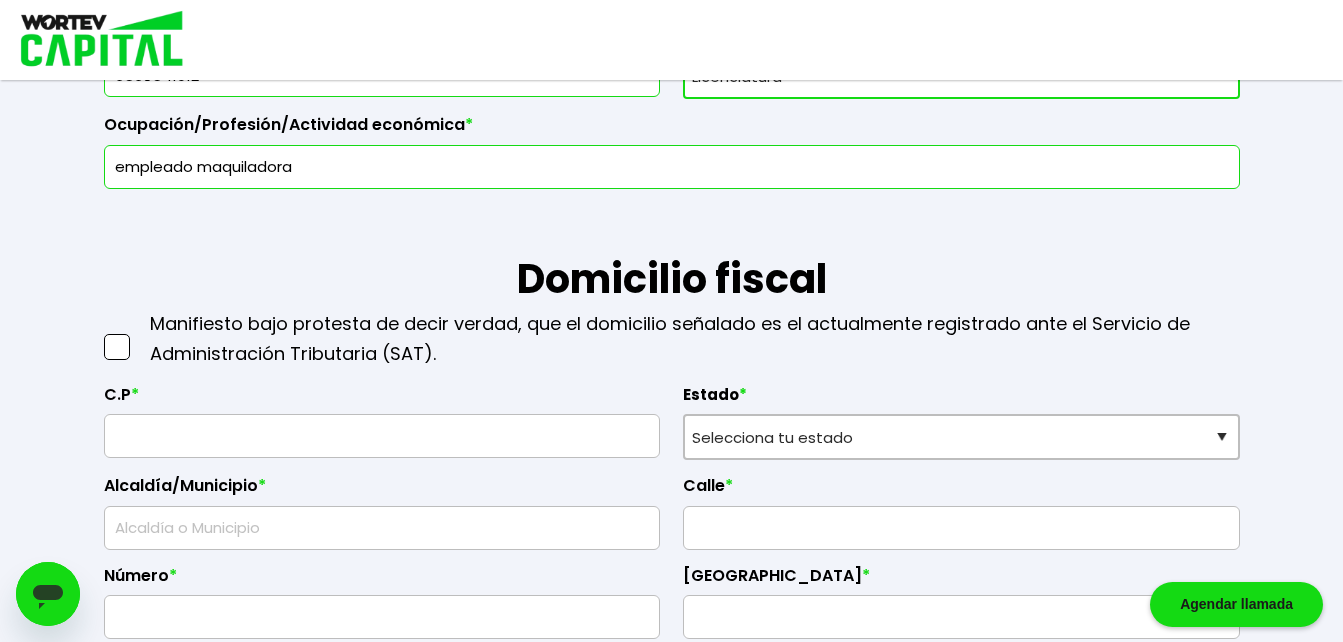 type on "empleado maquiladora" 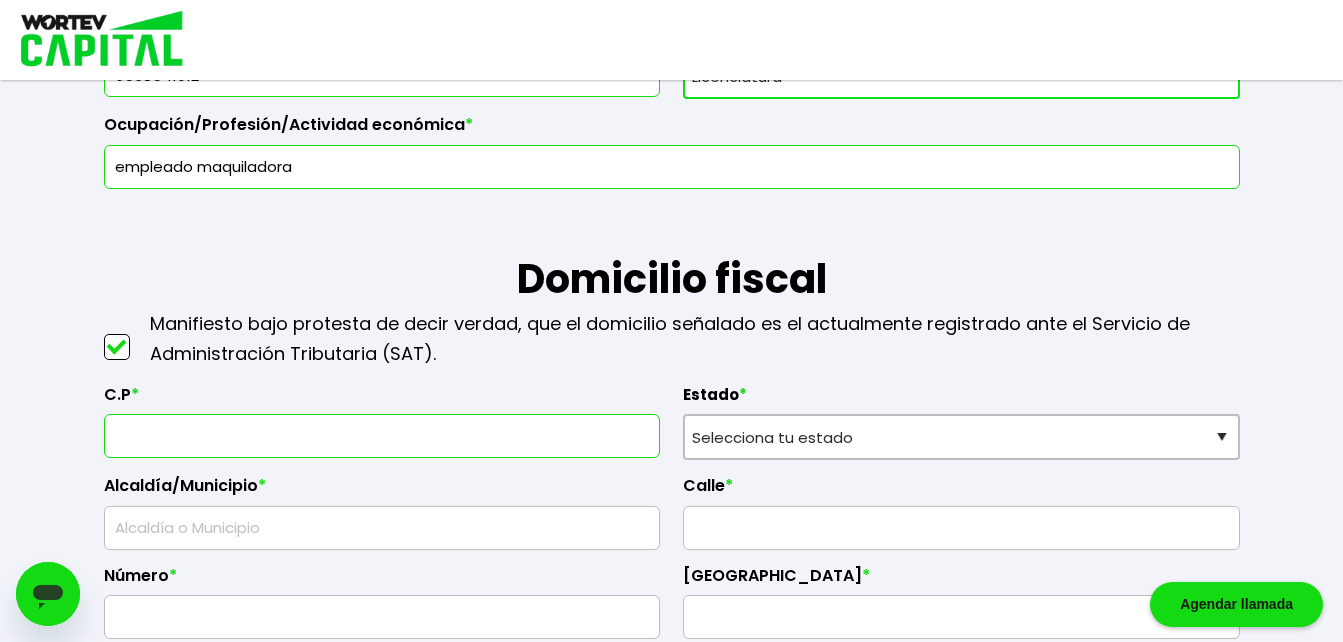 click at bounding box center [382, 436] 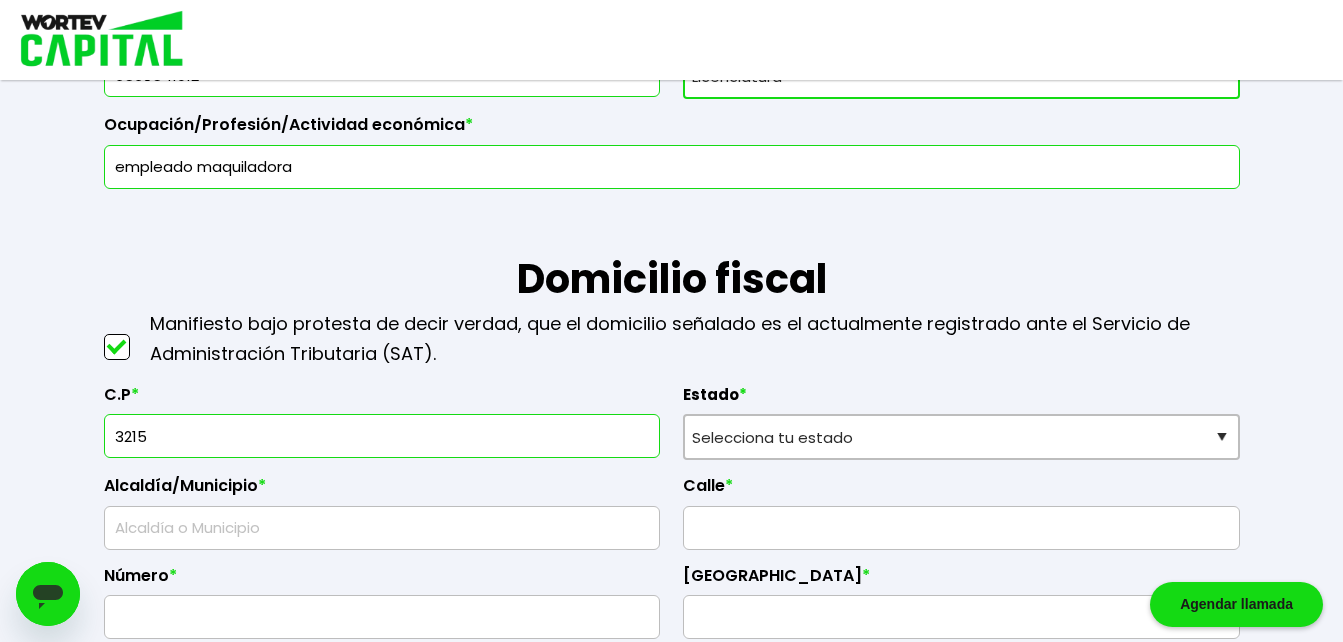 type on "32150" 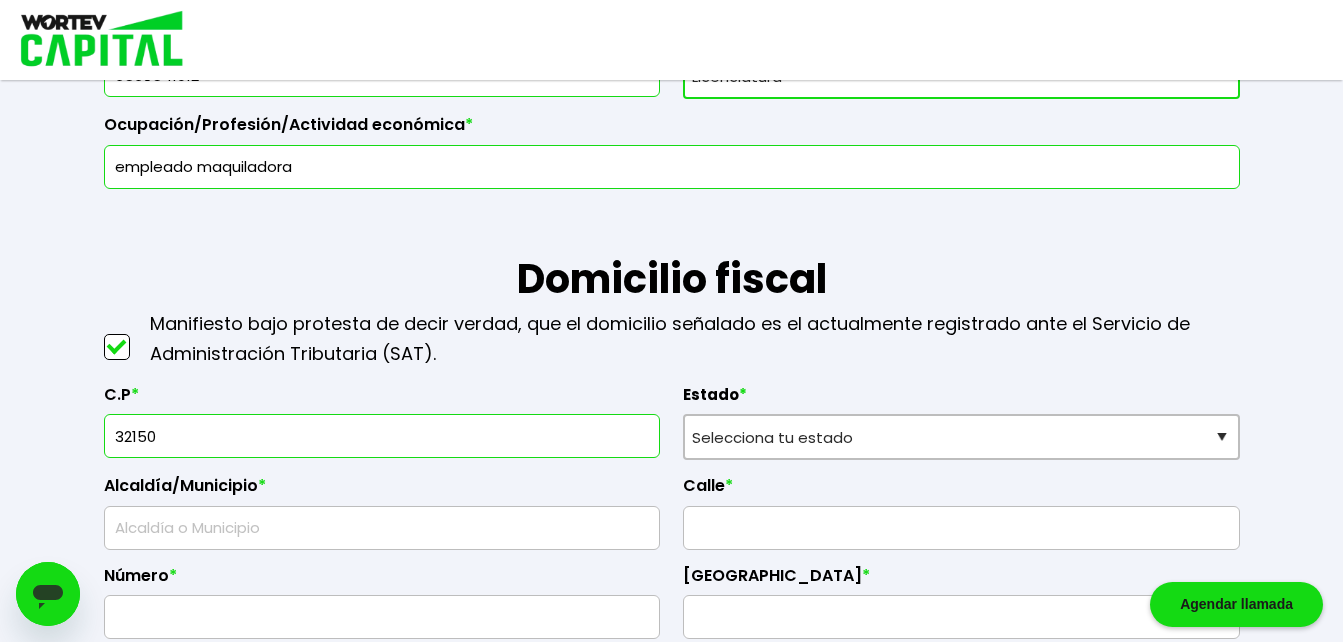 select on "CH" 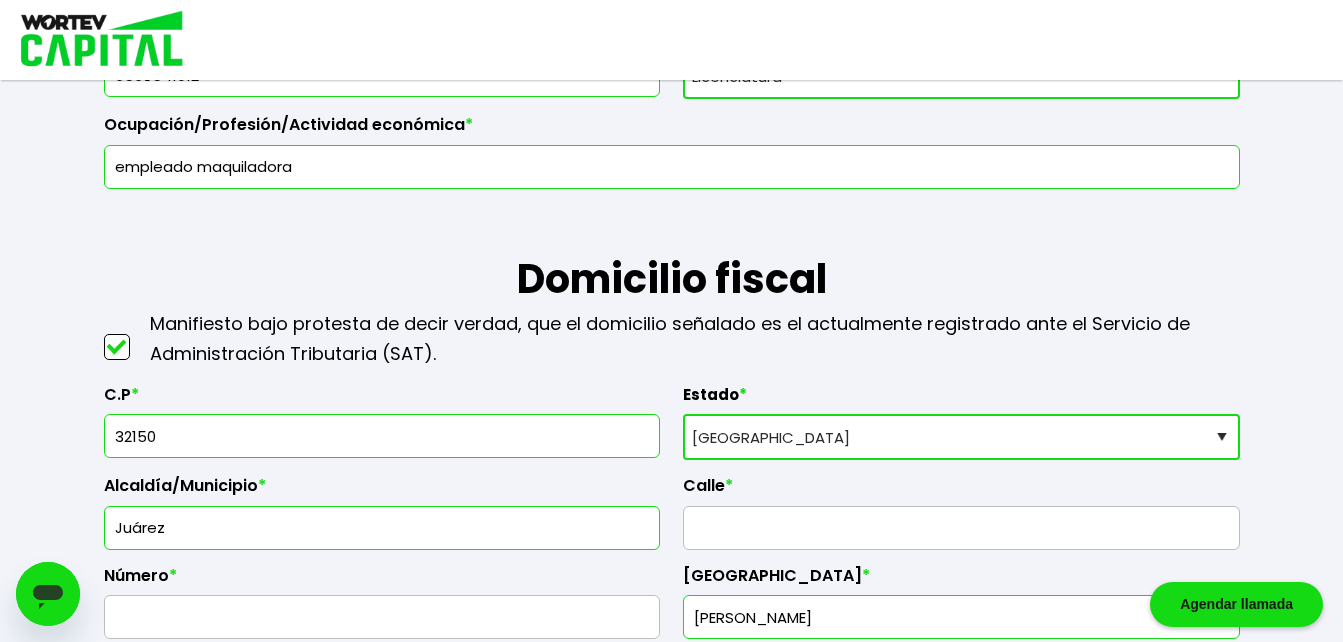 type on "32150" 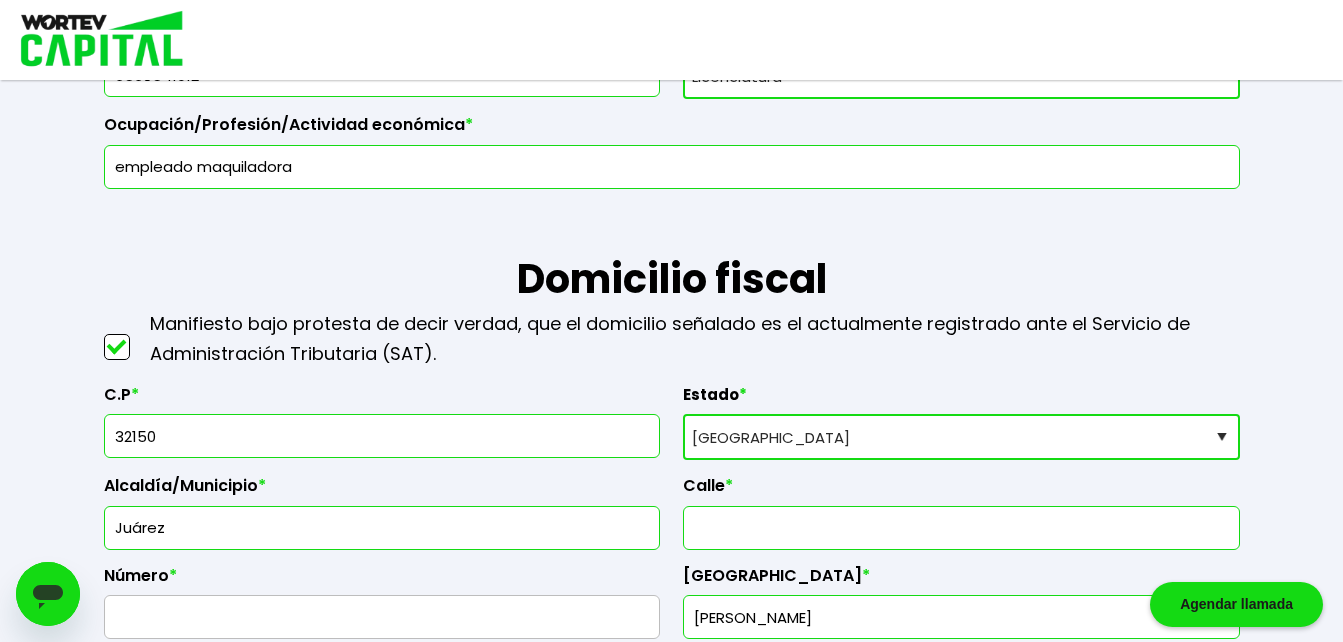 click at bounding box center [961, 528] 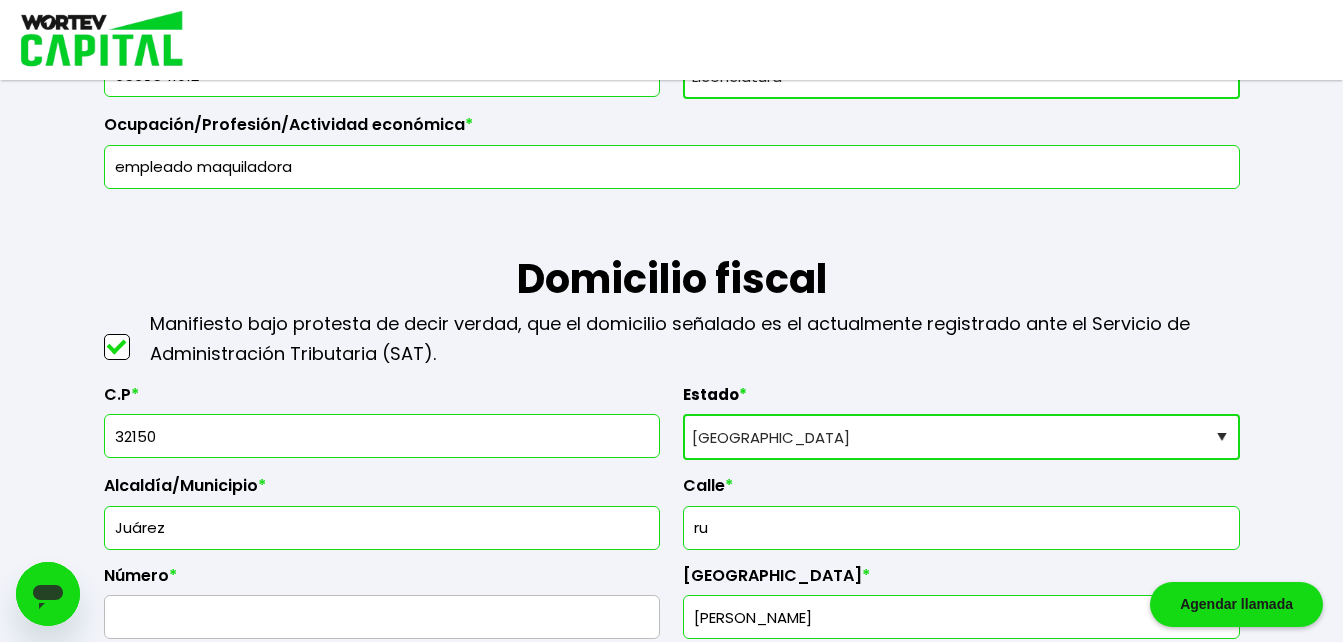 type on "r" 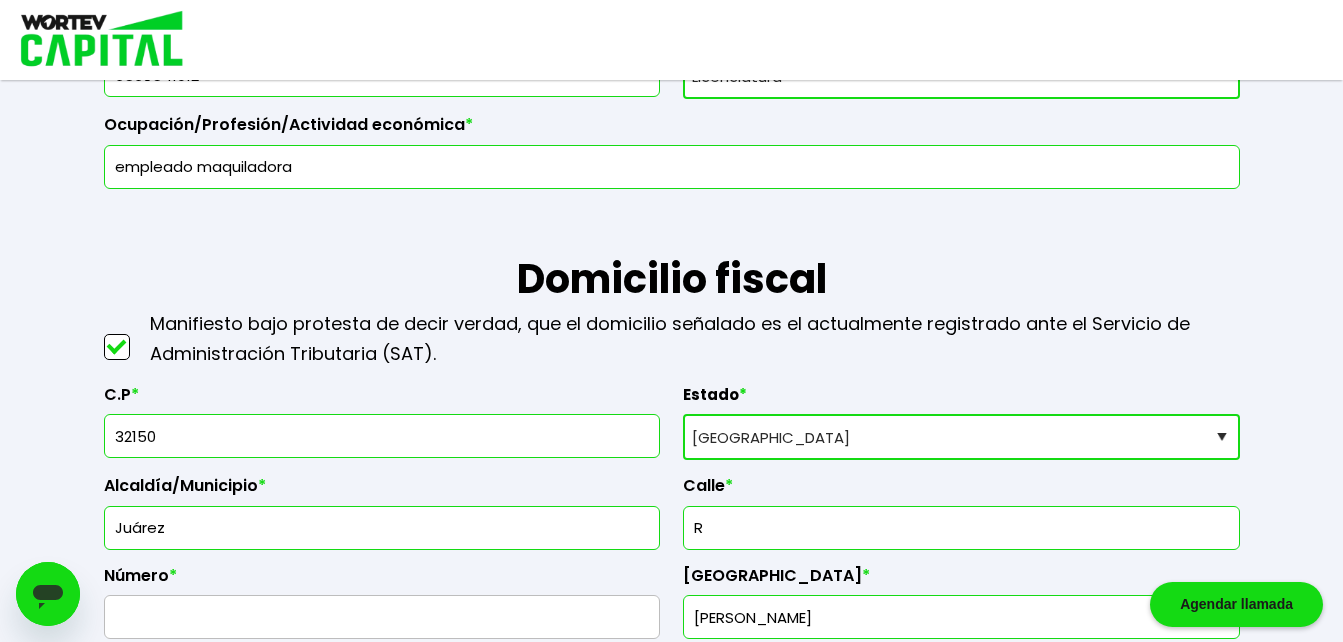 click on "R" at bounding box center (961, 528) 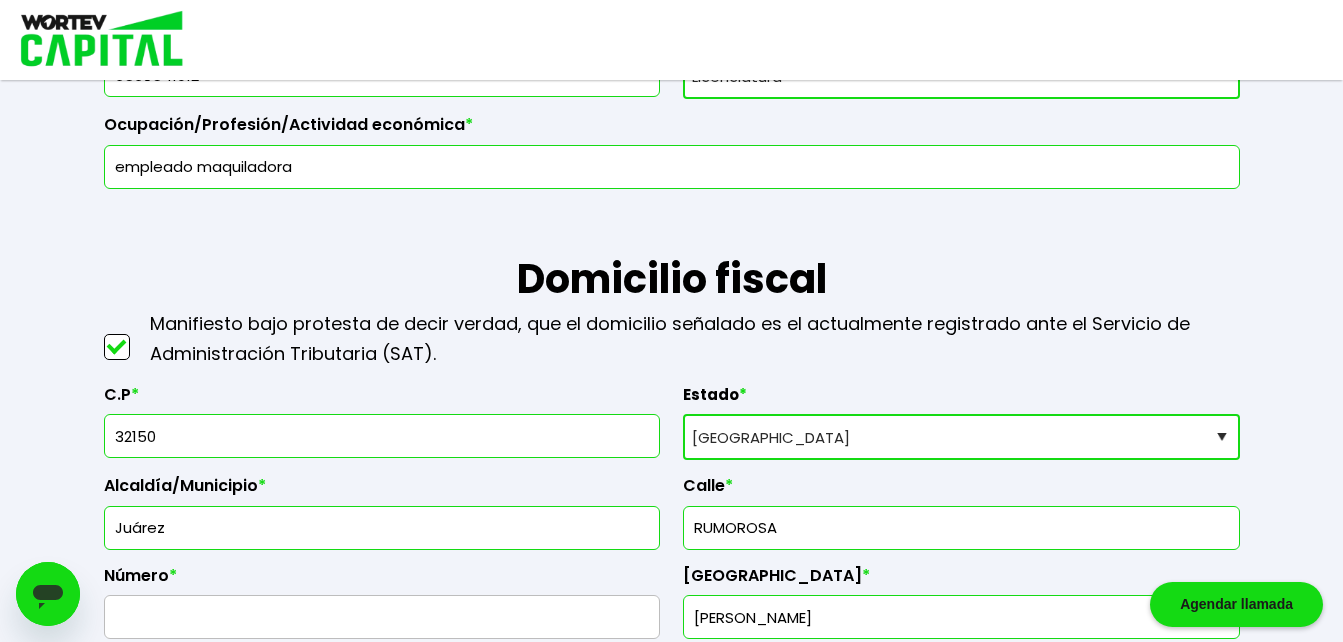 type on "1420" 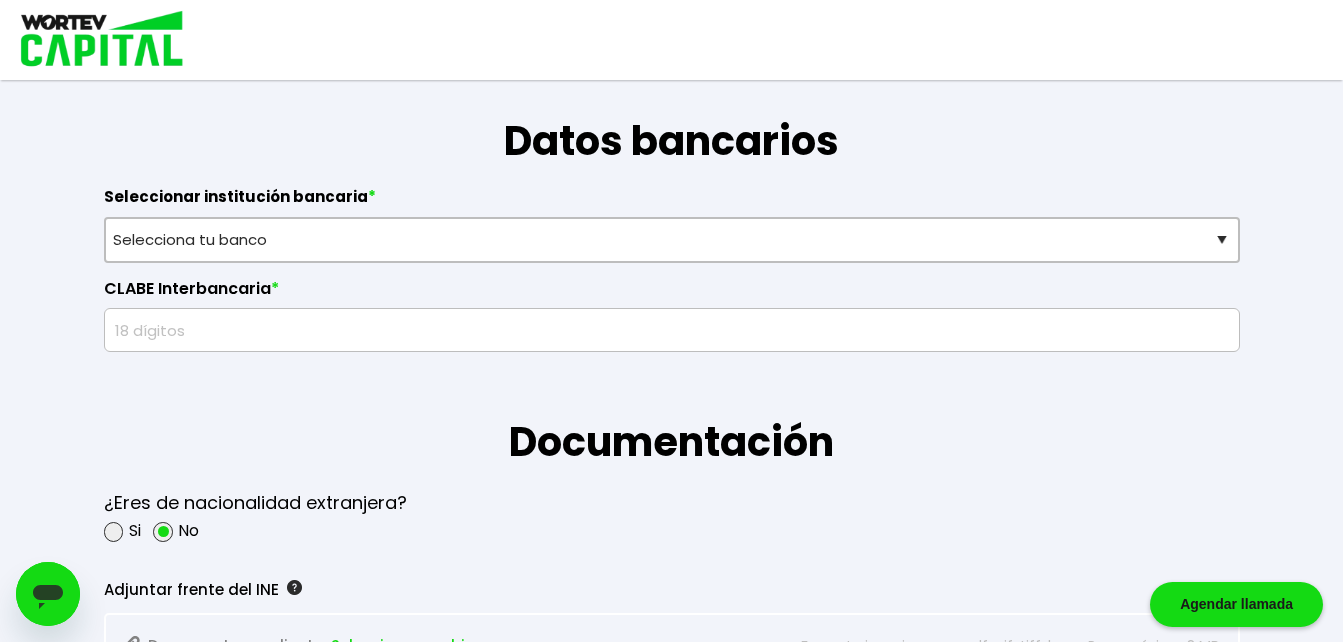 scroll, scrollTop: 1308, scrollLeft: 0, axis: vertical 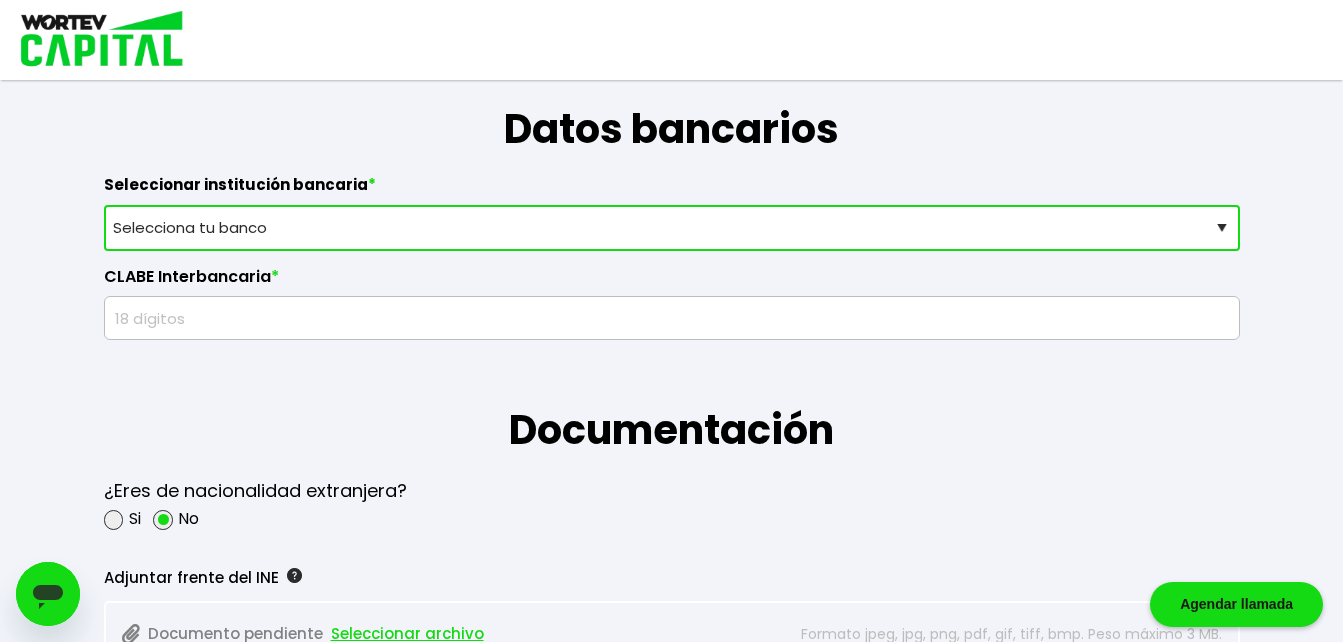 click on "Selecciona tu banco ABC Capital Actinver Afirme Albo ASP Banamex Banbajio Banco Autofin Banco Azteca Banco Bancrea Banco Base Banco Inmobiliario Mexicano Banco Sabadell Banco ve por más Bancoppel Banjercito Bankaool Banorte Banregio Banregio (Hey Banco) Bansefi Bansi BBVA Bancomer Bineo Caja Morelia Valladolid Caja Popular Mexicana Caja Yanga CIBanco Compartamos Banco CONSUBANCO Cuenca Finsus Fondeadora Grupo Financiero MULTIVA HSBC Inbursa INTERCAM Banco INVEX IXE Klar Alternativos ku-bo Financiero, S.A. de C.V. Mercado Pago Mifel Nu Bank Santander Scotiabank Stori STP Uala Otro" at bounding box center (672, 228) 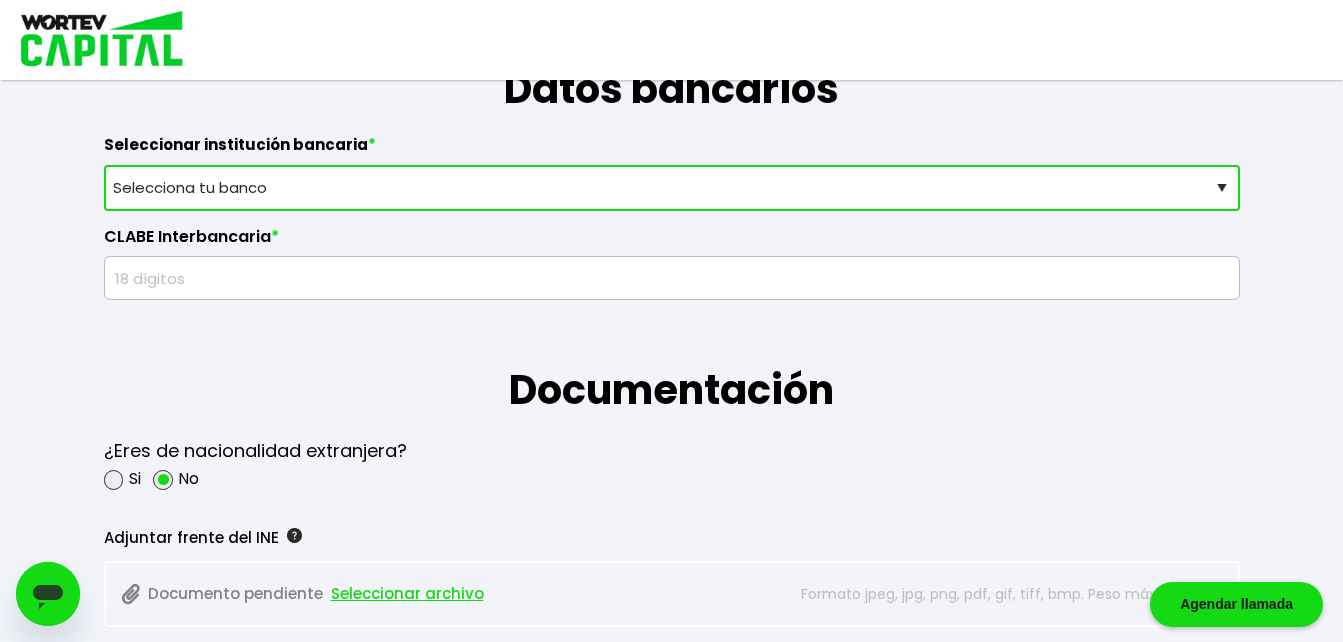 click on "Selecciona tu banco ABC Capital Actinver Afirme Albo ASP Banamex Banbajio Banco Autofin Banco Azteca Banco Bancrea Banco Base Banco Inmobiliario Mexicano Banco Sabadell Banco ve por más Bancoppel Banjercito Bankaool Banorte Banregio Banregio (Hey Banco) Bansefi Bansi BBVA Bancomer Bineo Caja Morelia Valladolid Caja Popular Mexicana Caja Yanga CIBanco Compartamos Banco CONSUBANCO Cuenca Finsus Fondeadora Grupo Financiero MULTIVA HSBC Inbursa INTERCAM Banco INVEX IXE Klar Alternativos ku-bo Financiero, S.A. de C.V. Mercado Pago Mifel Nu Bank Santander Scotiabank Stori STP Uala Otro" at bounding box center [672, 188] 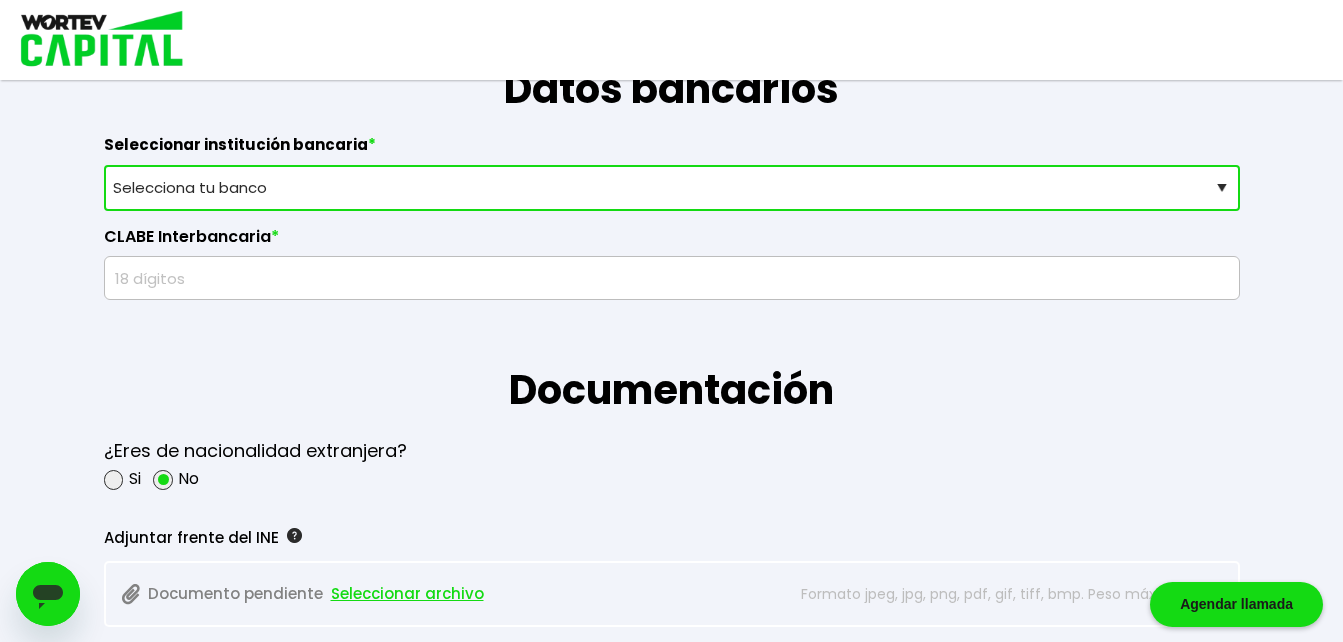 select on "Bancoppel" 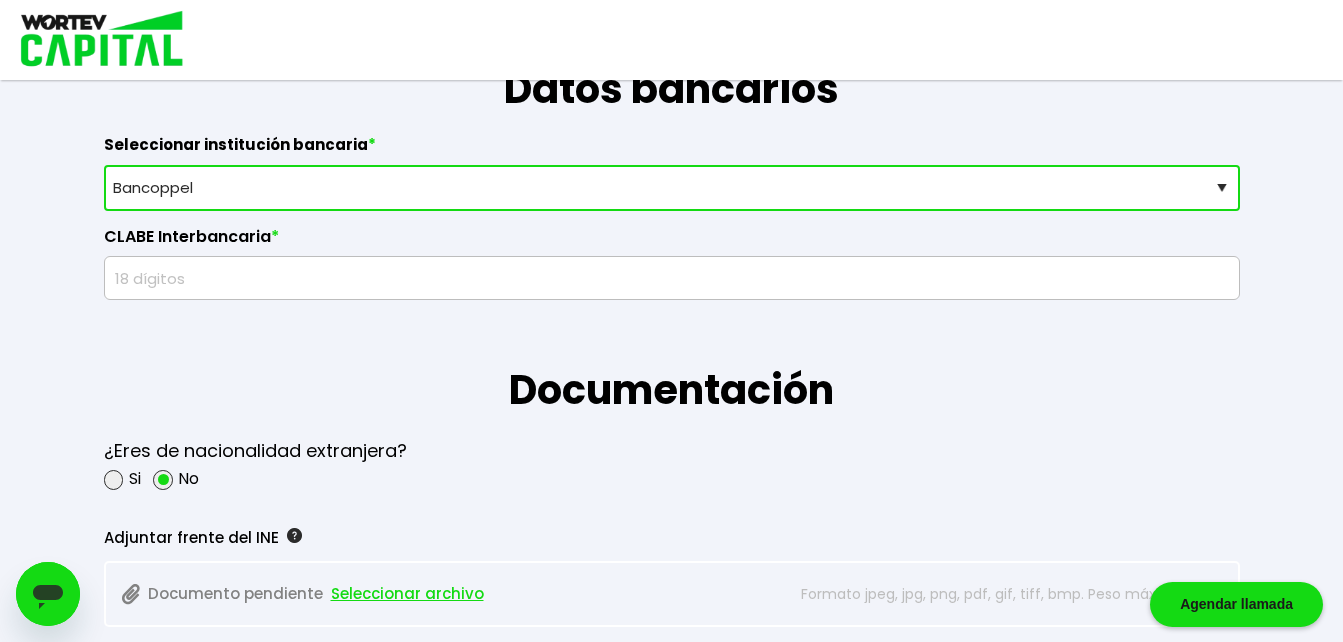 click on "Selecciona tu banco ABC Capital Actinver Afirme Albo ASP Banamex Banbajio Banco Autofin Banco Azteca Banco Bancrea Banco Base Banco Inmobiliario Mexicano Banco Sabadell Banco ve por más Bancoppel Banjercito Bankaool Banorte Banregio Banregio (Hey Banco) Bansefi Bansi BBVA Bancomer Bineo Caja Morelia Valladolid Caja Popular Mexicana Caja Yanga CIBanco Compartamos Banco CONSUBANCO Cuenca Finsus Fondeadora Grupo Financiero MULTIVA HSBC Inbursa INTERCAM Banco INVEX IXE Klar Alternativos ku-bo Financiero, S.A. de C.V. Mercado Pago Mifel Nu Bank Santander Scotiabank Stori STP Uala Otro" at bounding box center (672, 188) 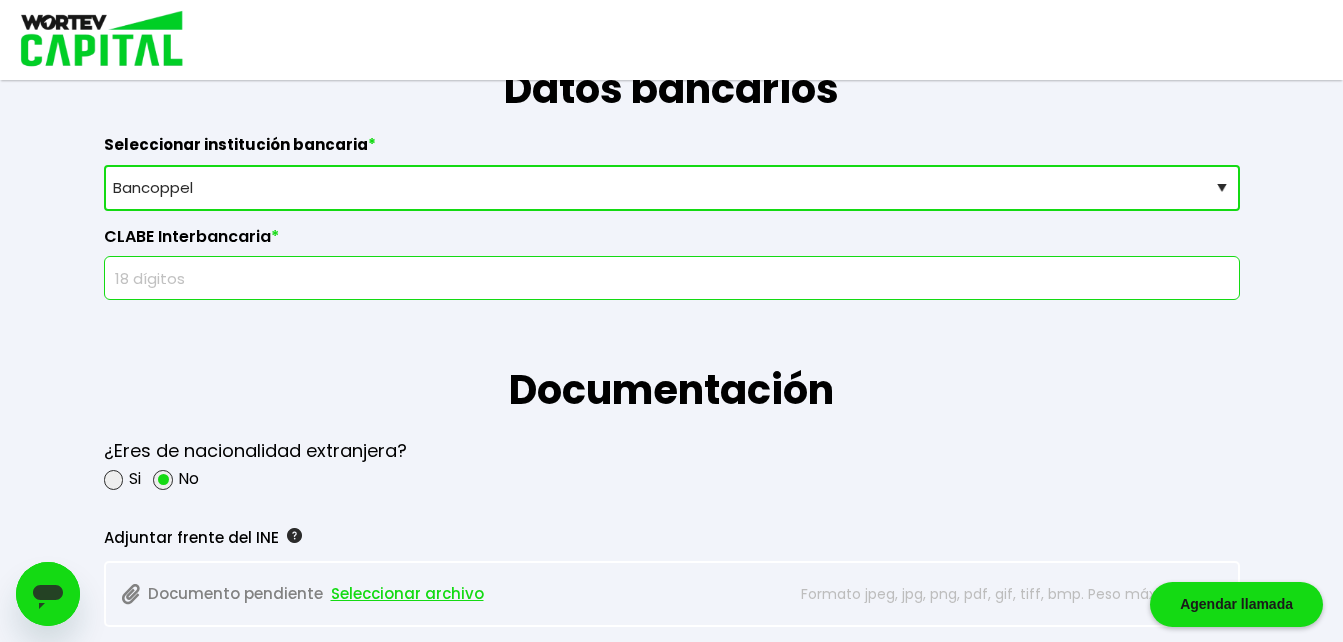 click at bounding box center [672, 278] 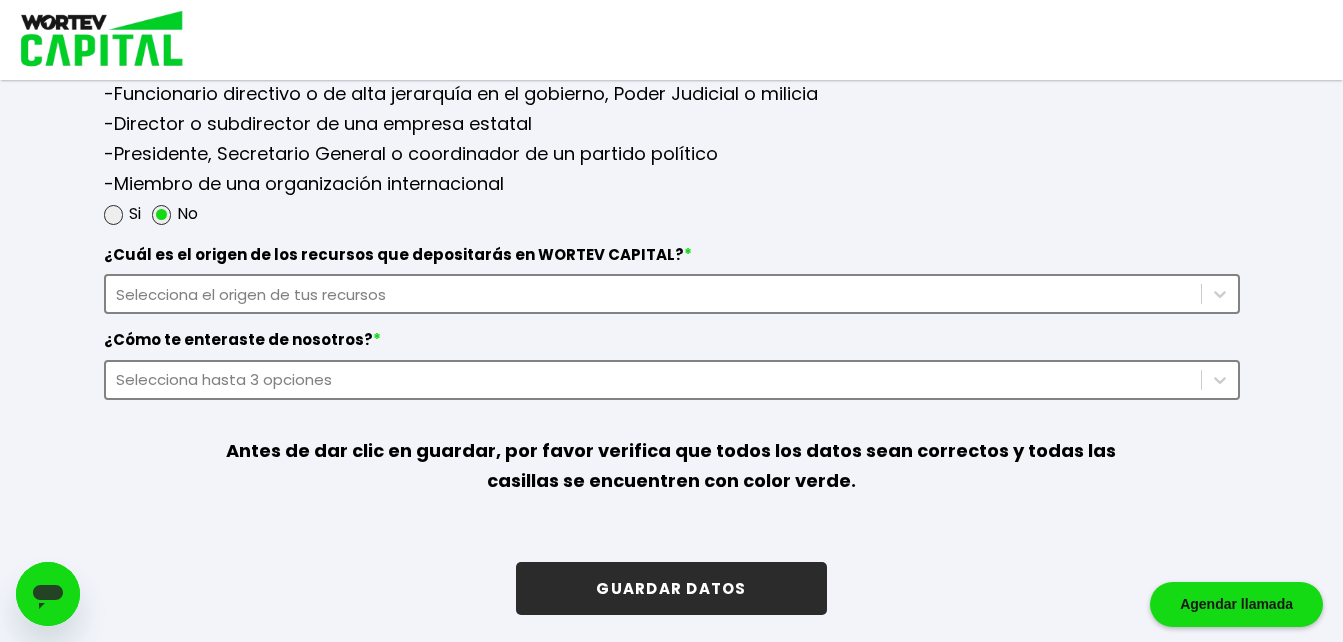 scroll, scrollTop: 2736, scrollLeft: 0, axis: vertical 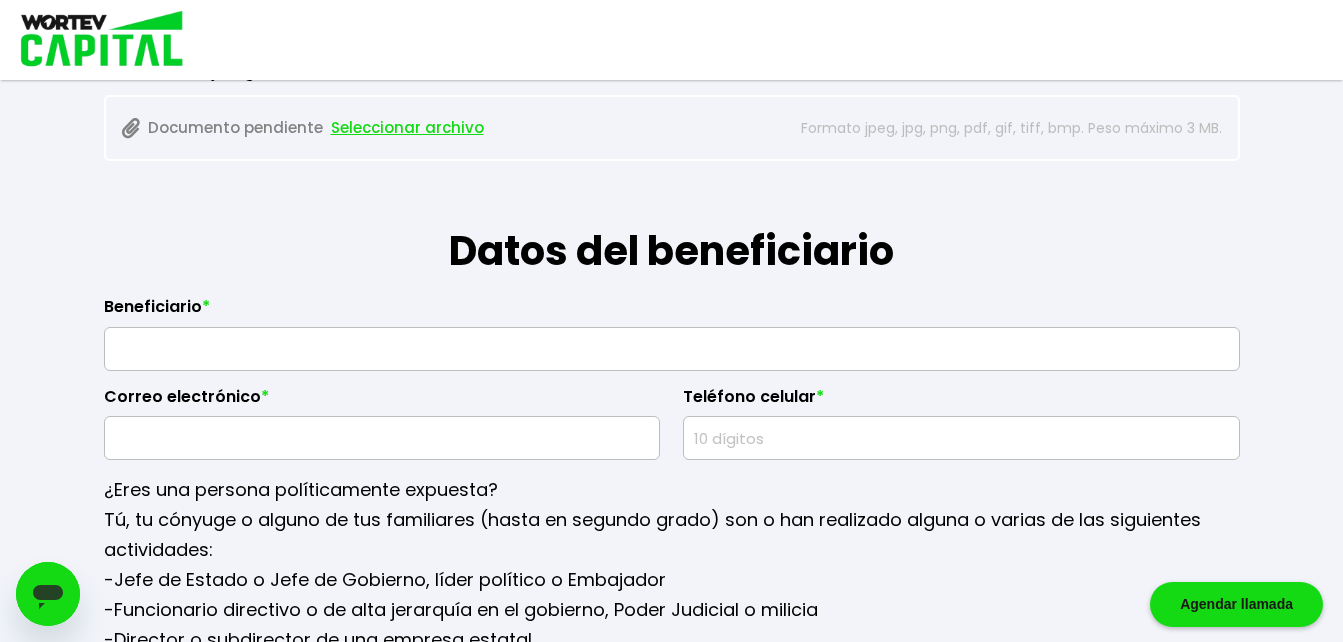 click at bounding box center (672, 349) 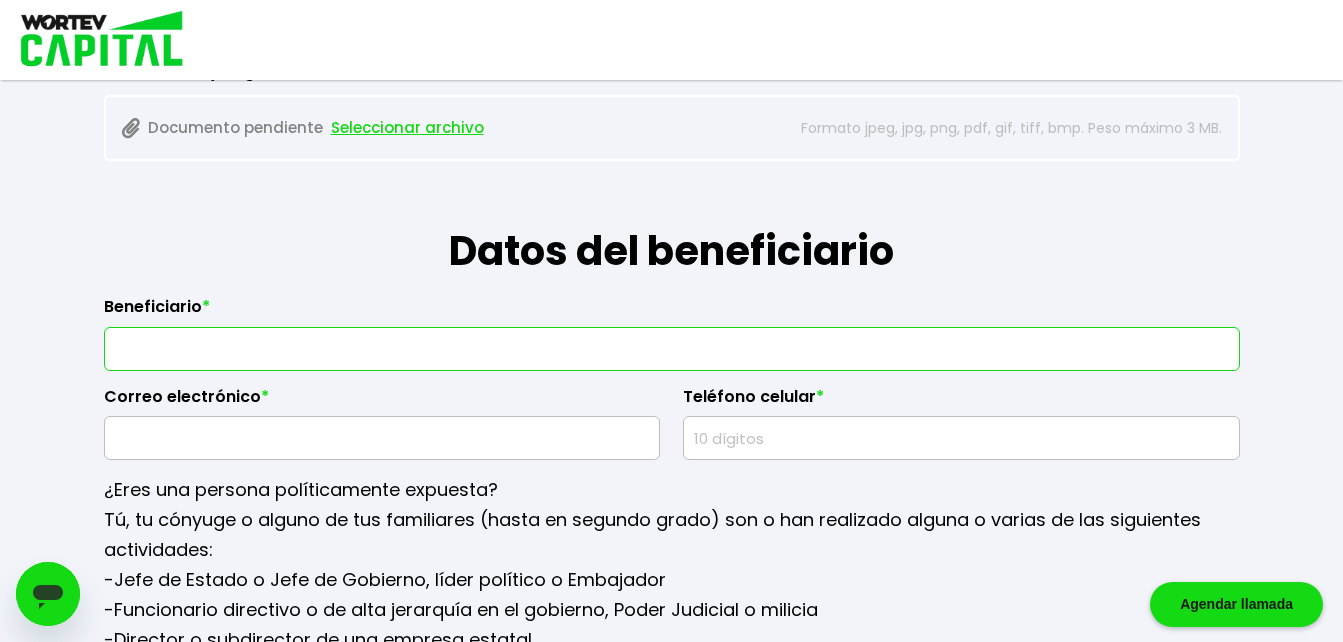 type on "[PERSON_NAME]" 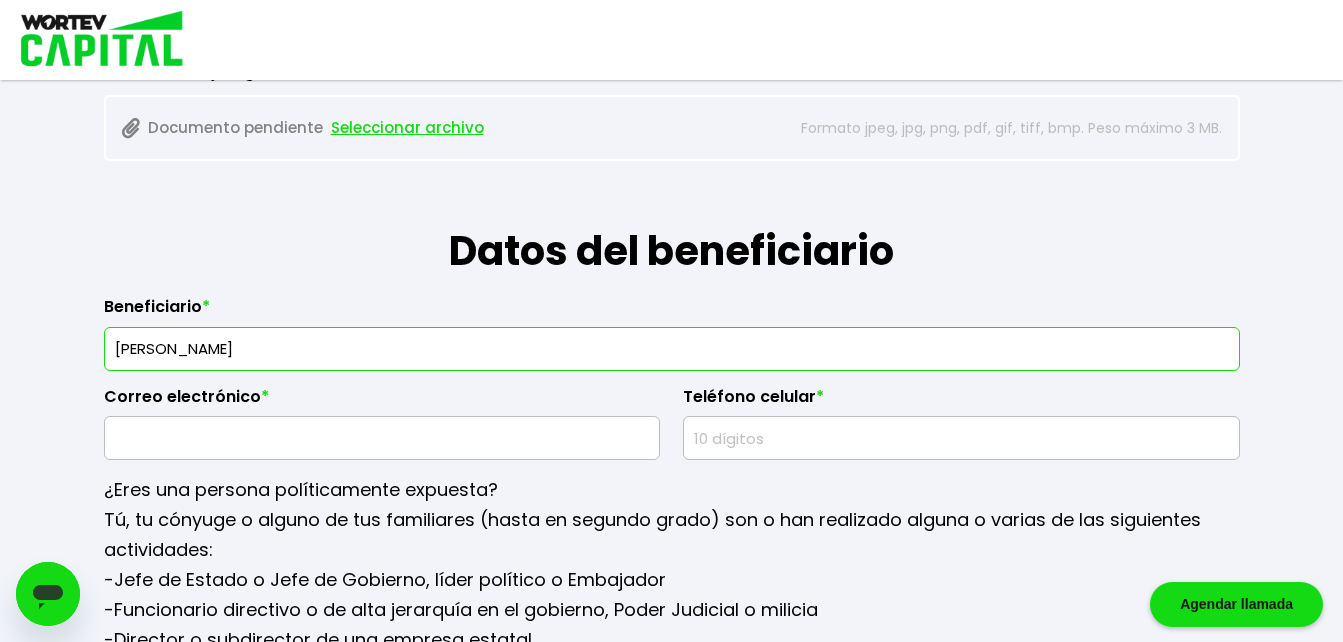 type on "[EMAIL_ADDRESS][DOMAIN_NAME]" 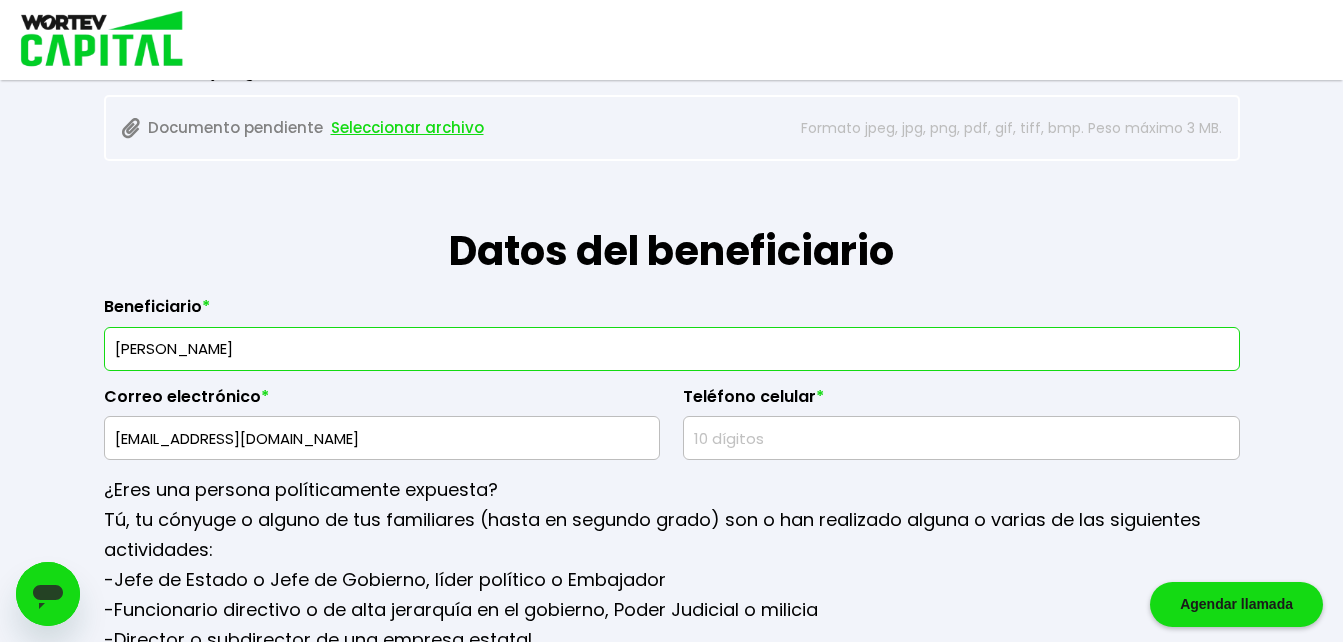 type on "6561046412" 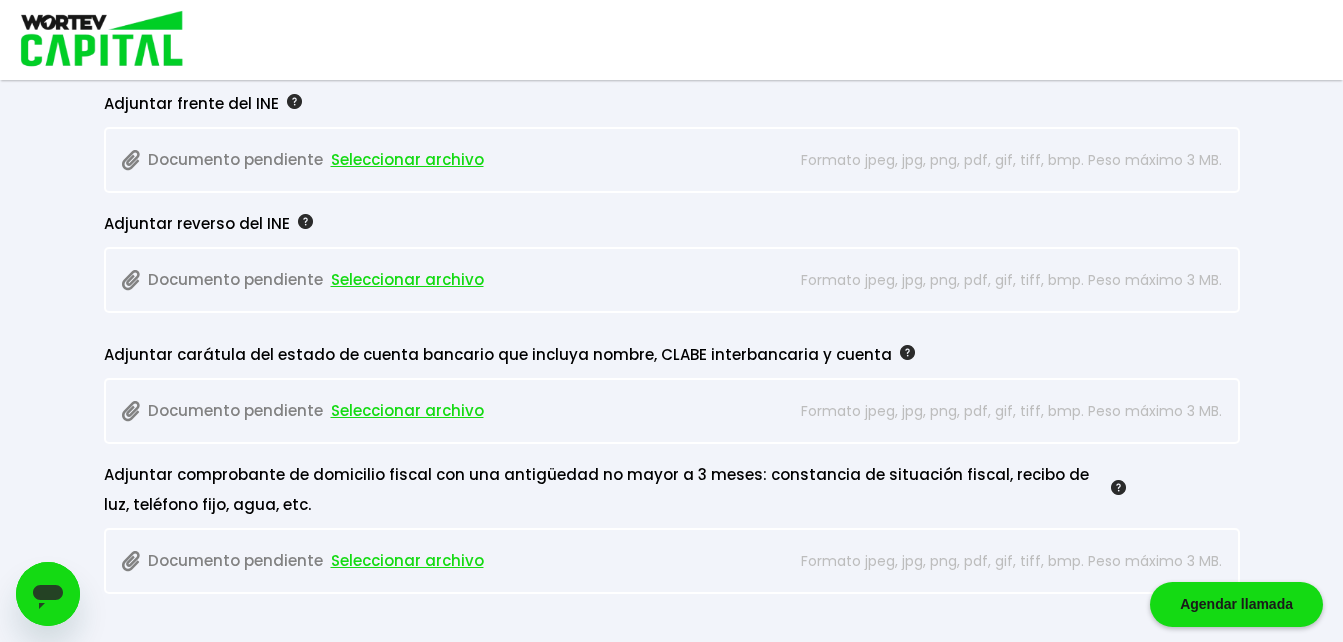 scroll, scrollTop: 1797, scrollLeft: 0, axis: vertical 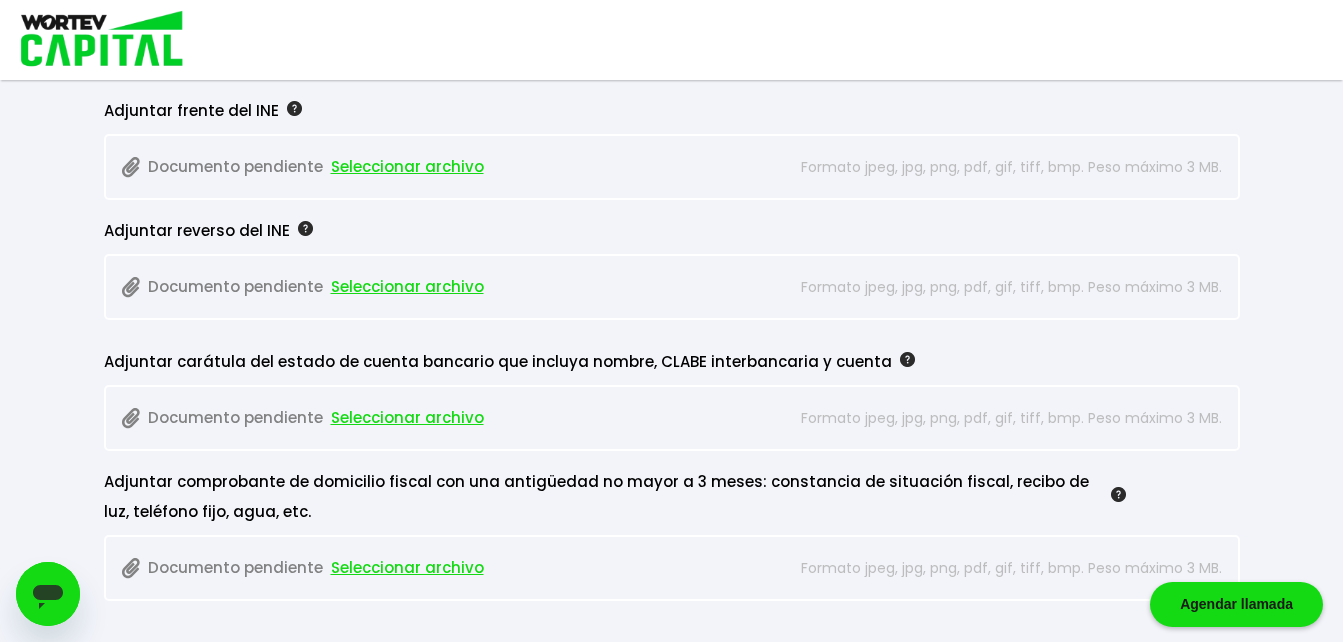 click on "Seleccionar archivo" at bounding box center [407, 167] 